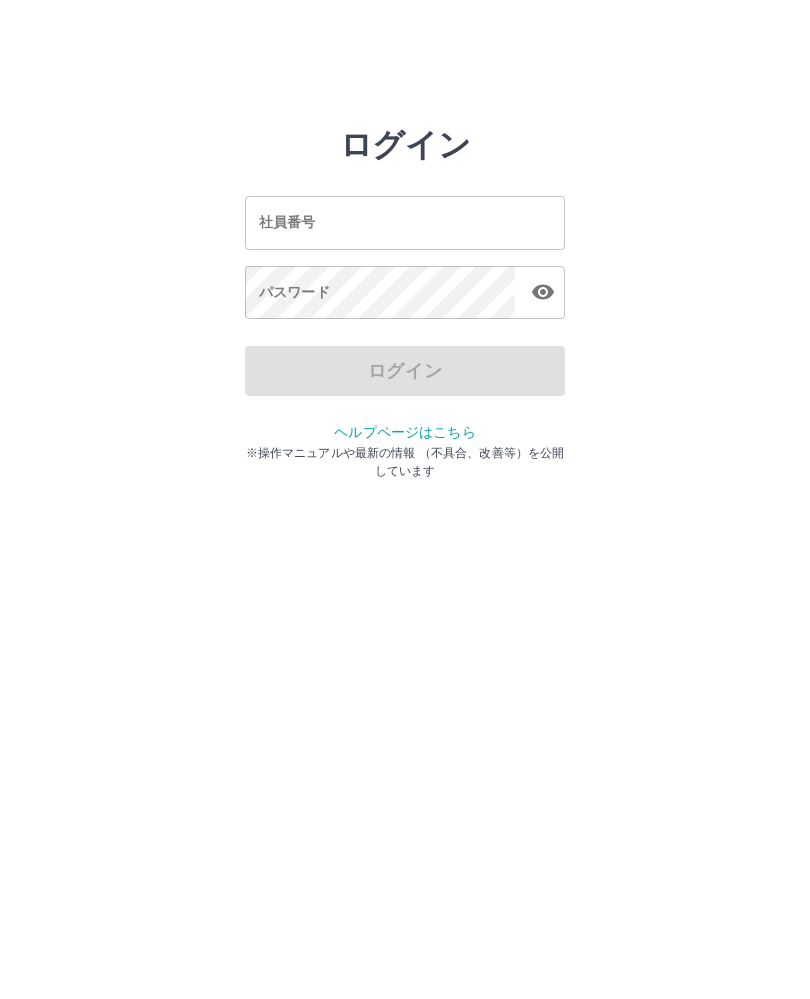 scroll, scrollTop: 0, scrollLeft: 0, axis: both 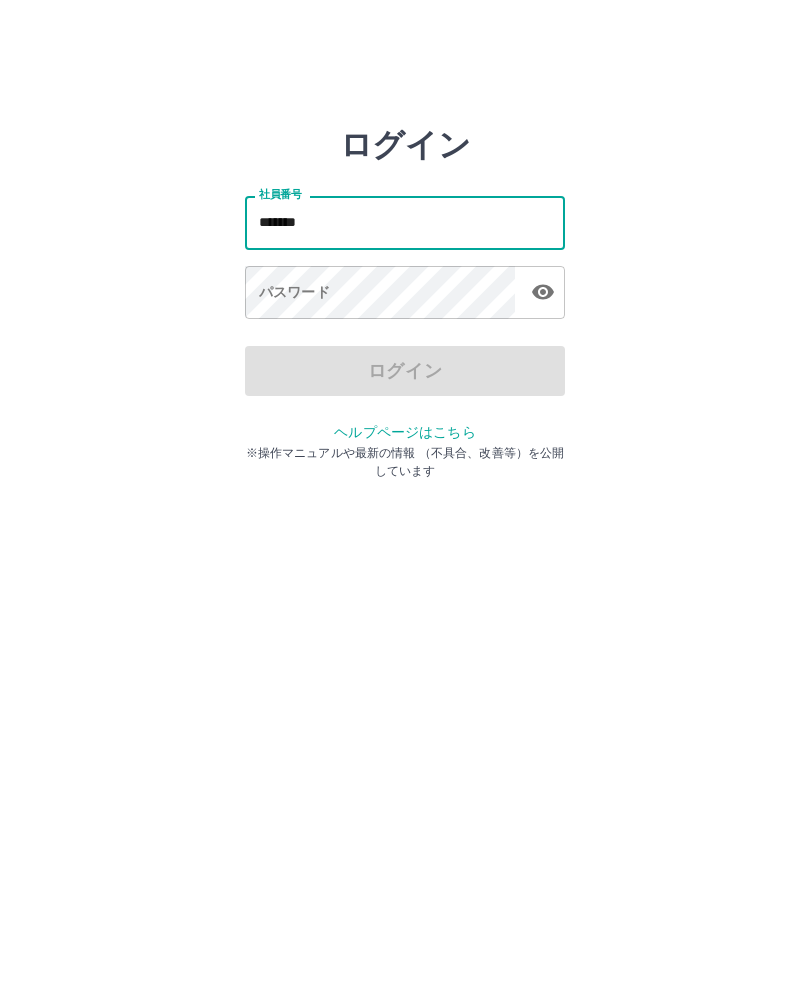 click at bounding box center [543, 292] 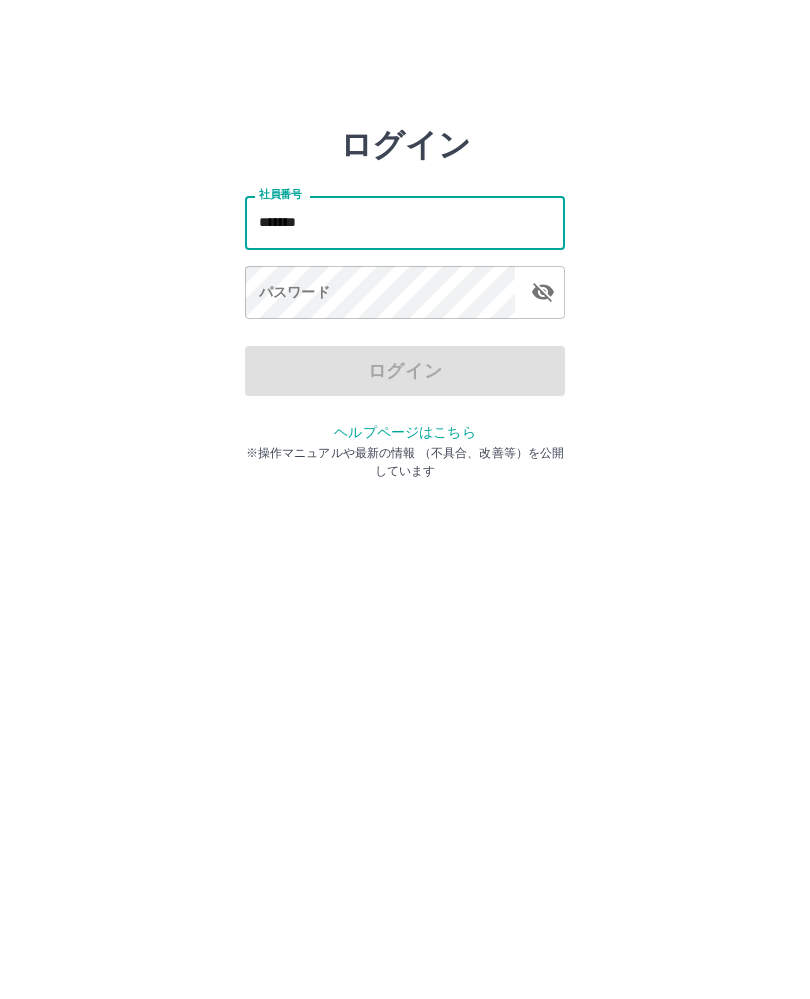 click 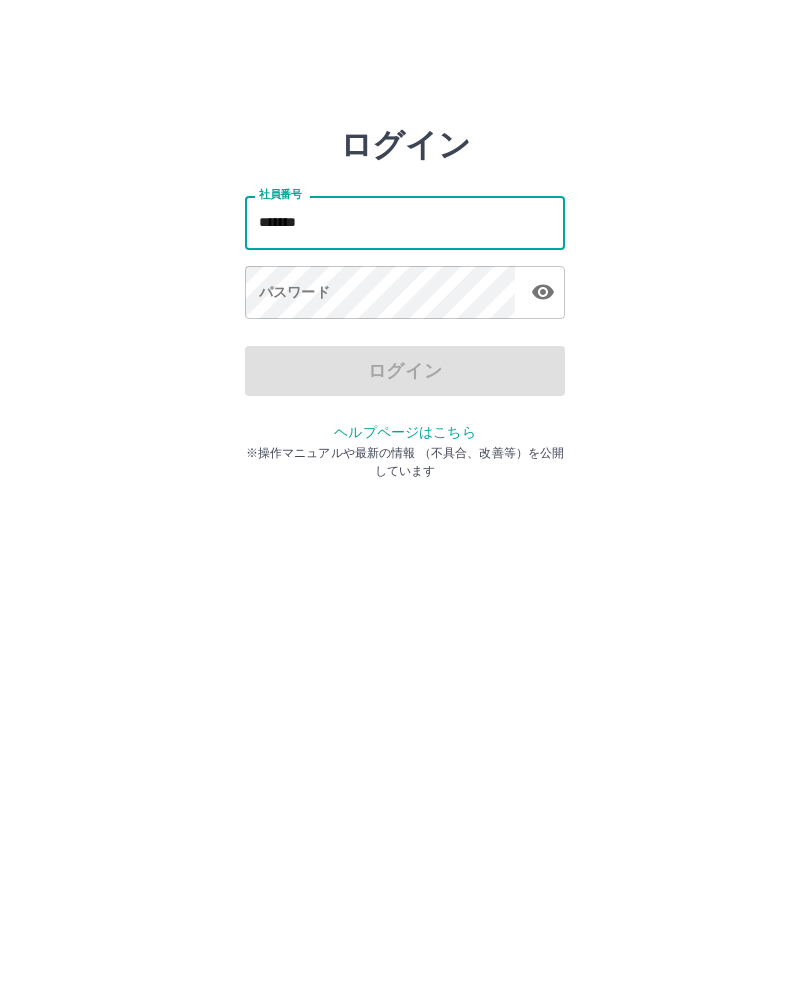 type on "*******" 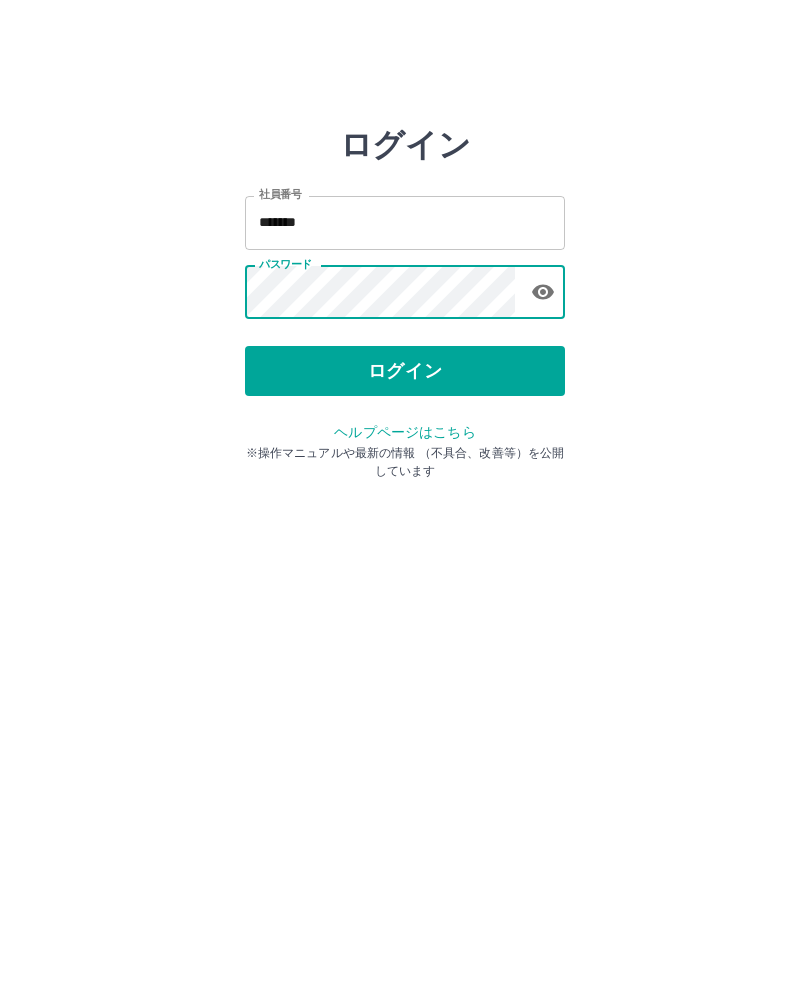 click 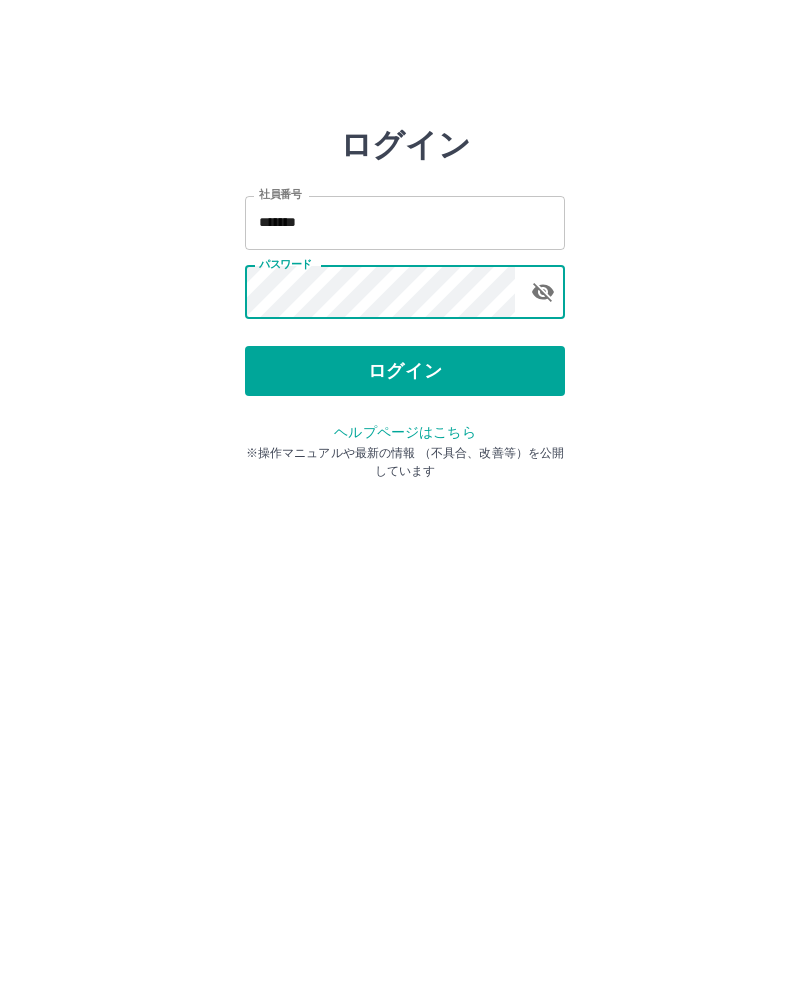 click on "ログイン" at bounding box center [405, 371] 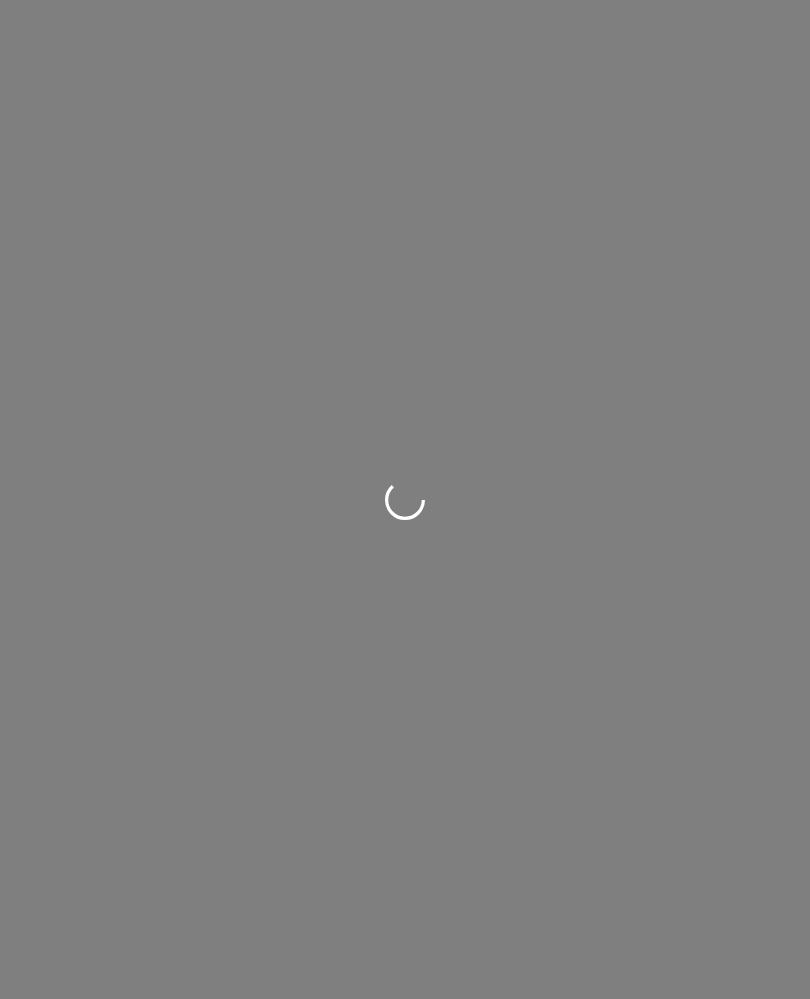 scroll, scrollTop: 0, scrollLeft: 0, axis: both 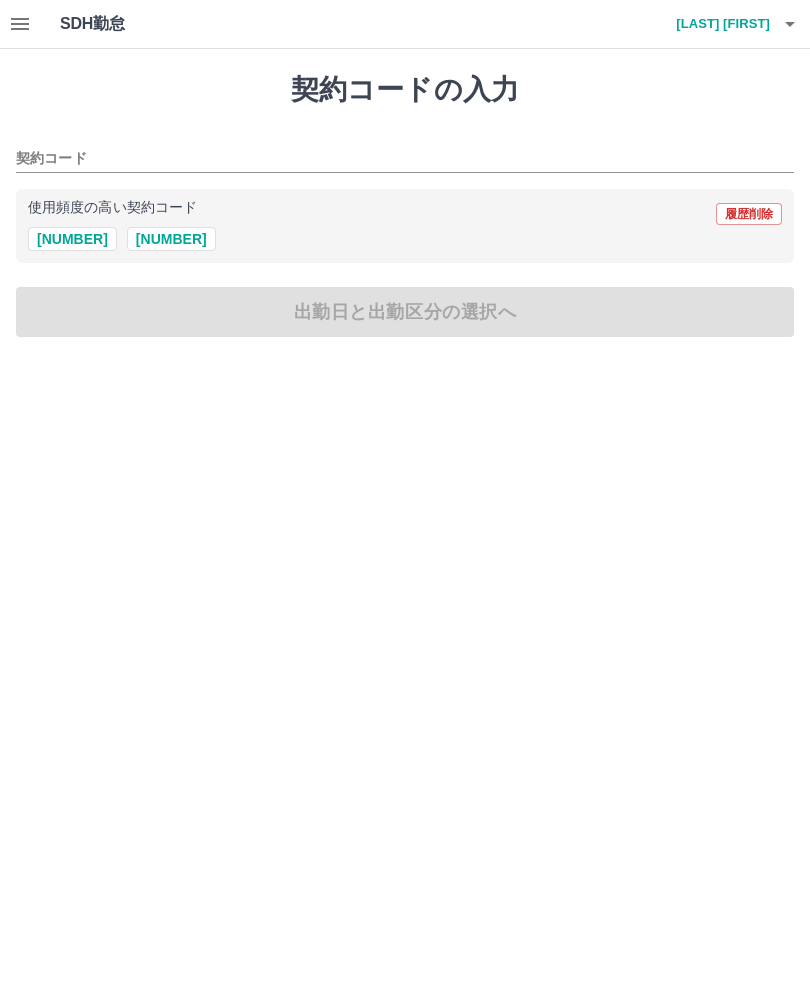 click on "[NUMBER]" at bounding box center (72, 239) 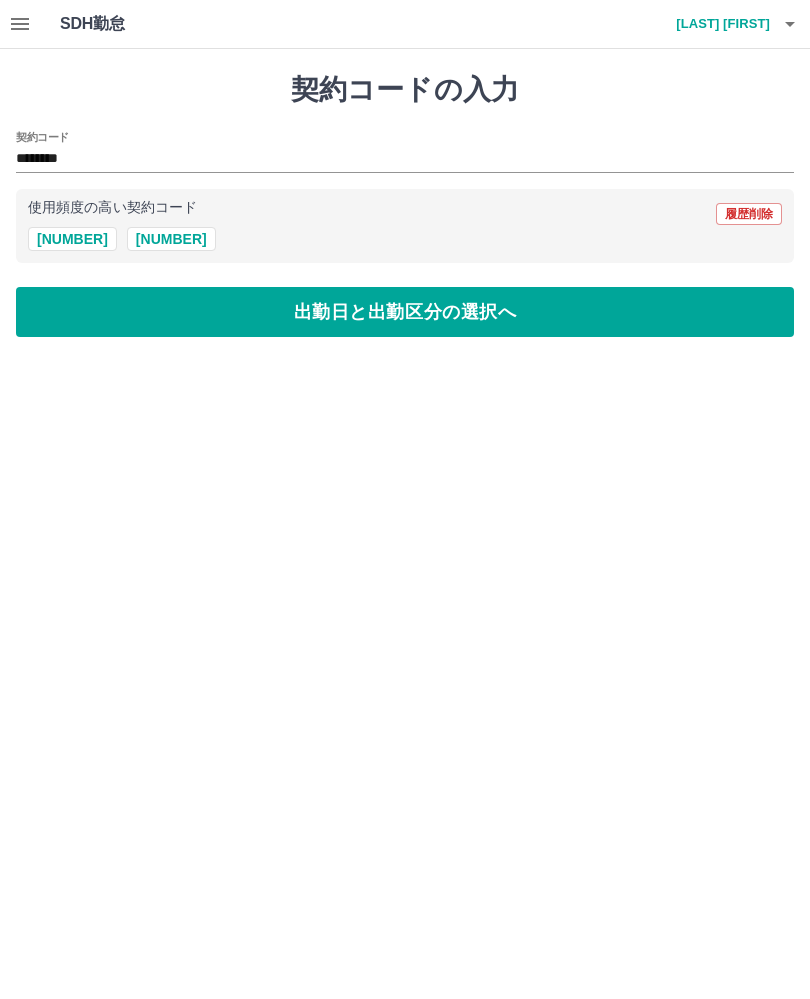 click on "出勤日と出勤区分の選択へ" at bounding box center [405, 312] 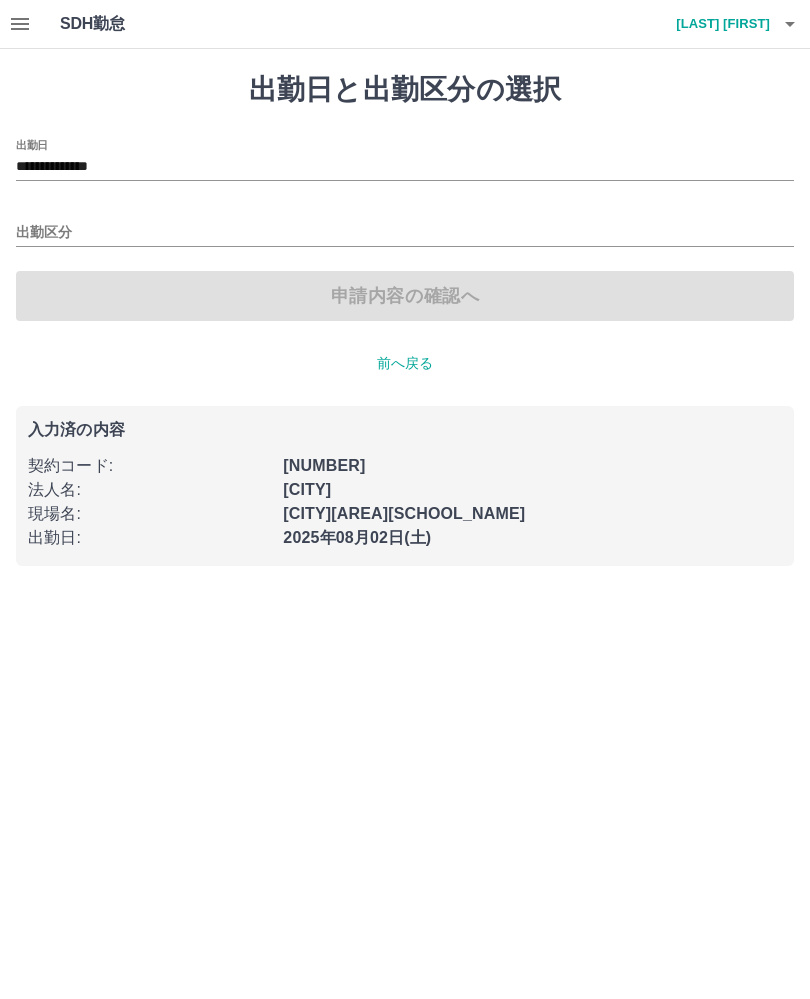 click on "申請内容の確認へ" at bounding box center (405, 296) 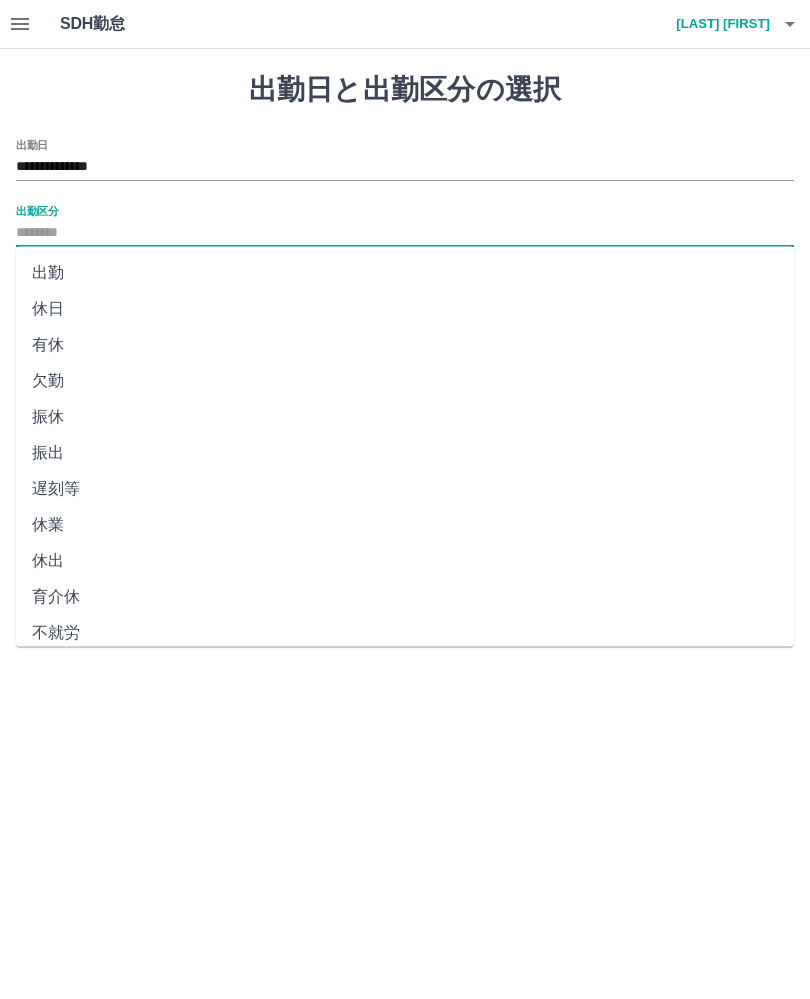 click on "出勤" at bounding box center [405, 273] 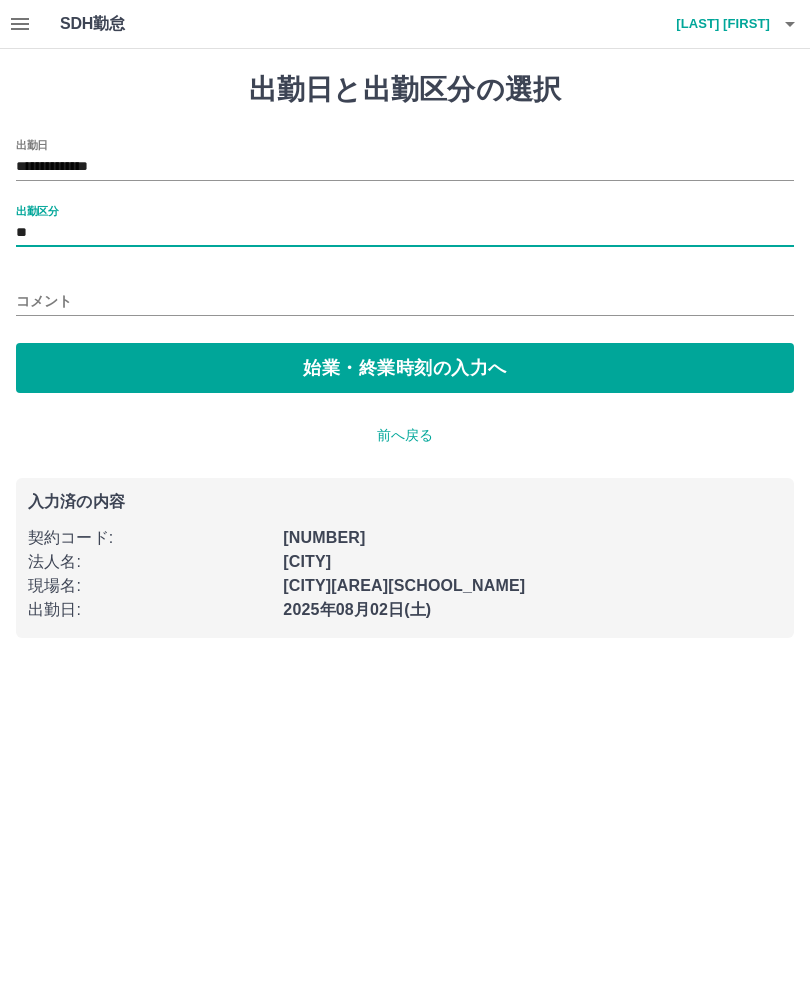 click on "始業・終業時刻の入力へ" at bounding box center (405, 368) 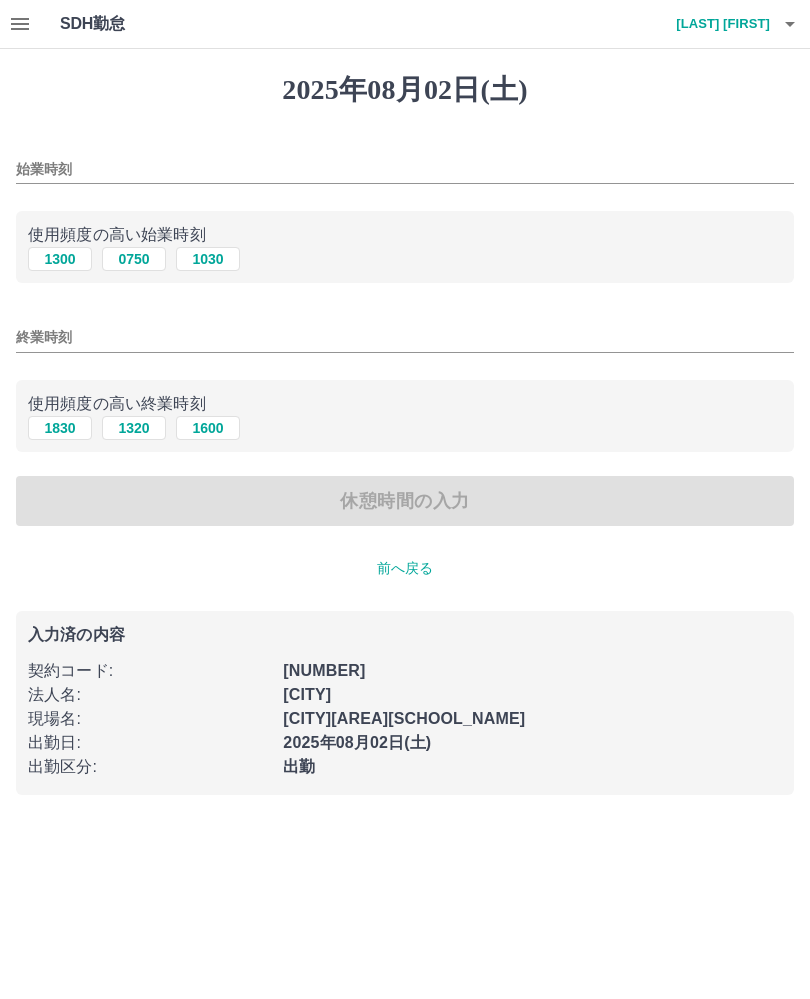click on "0750" at bounding box center (134, 259) 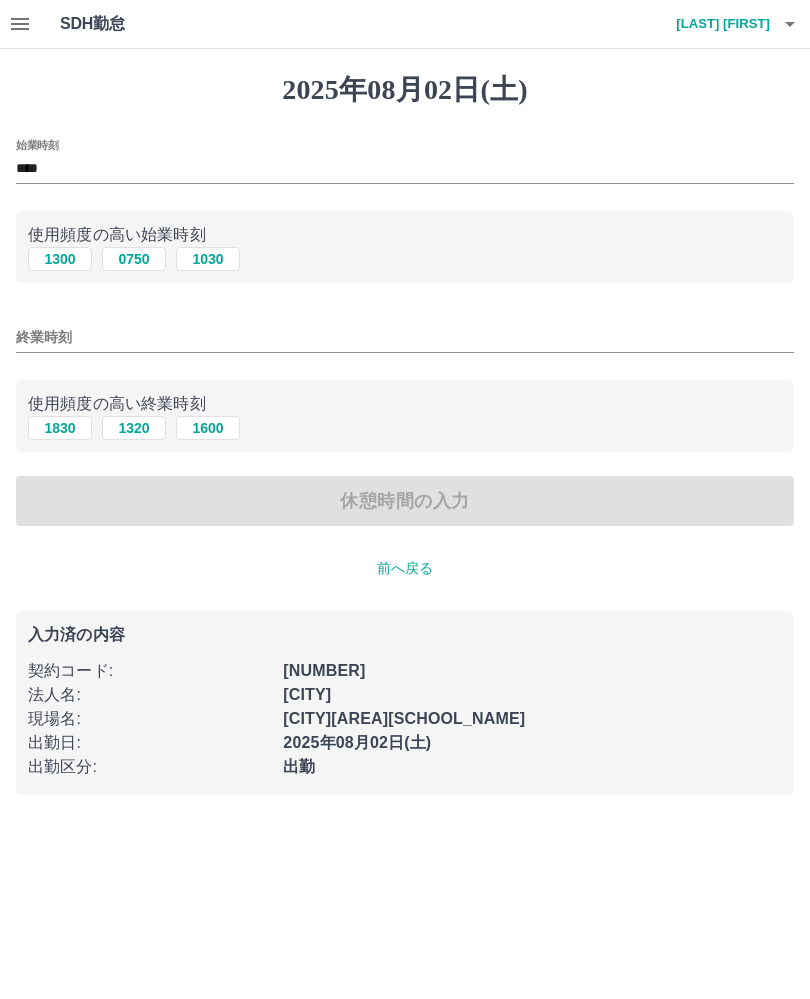 click on "1320" at bounding box center (134, 428) 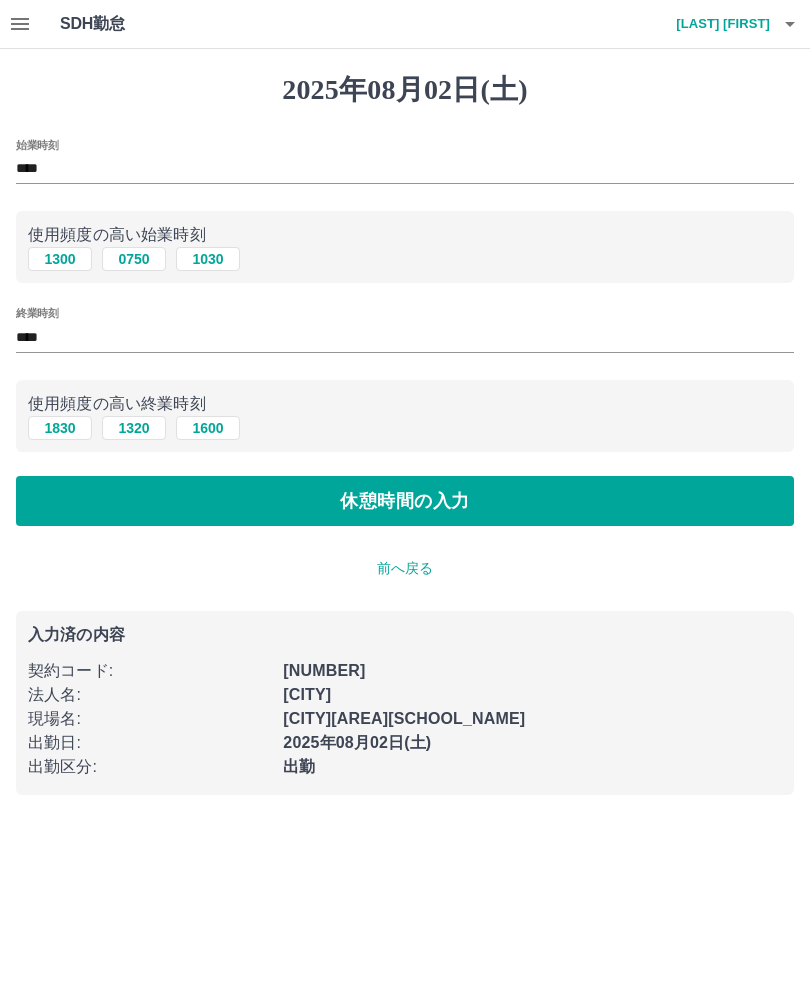 click on "休憩時間の入力" at bounding box center [405, 501] 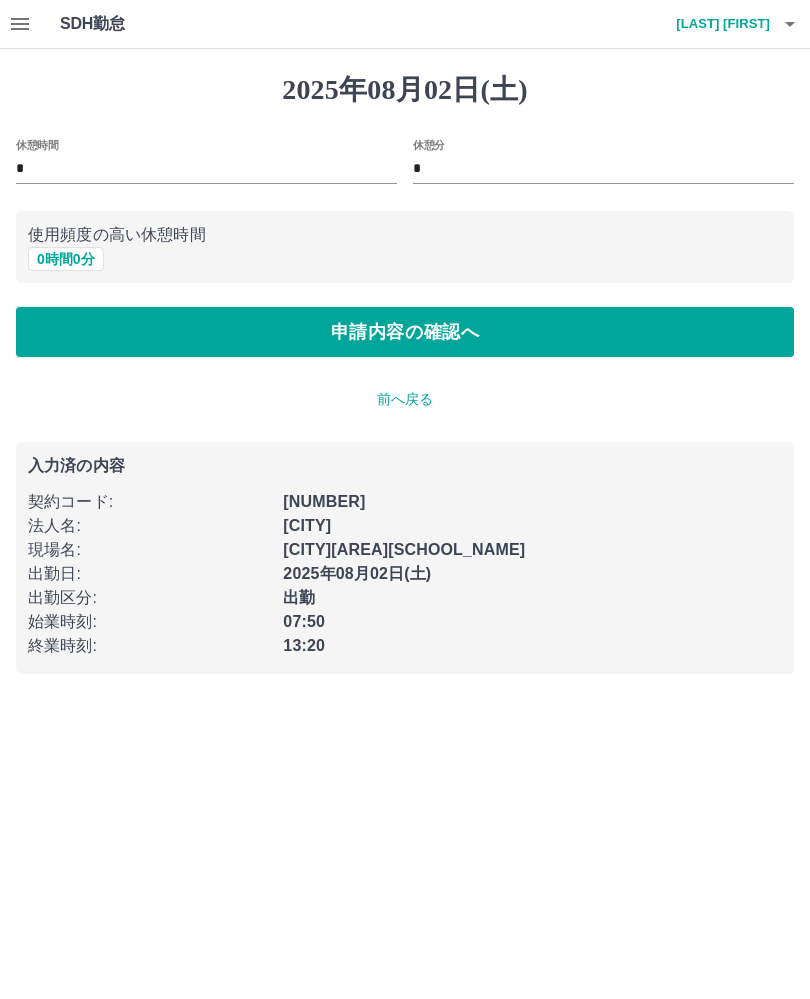 click on "申請内容の確認へ" at bounding box center [405, 332] 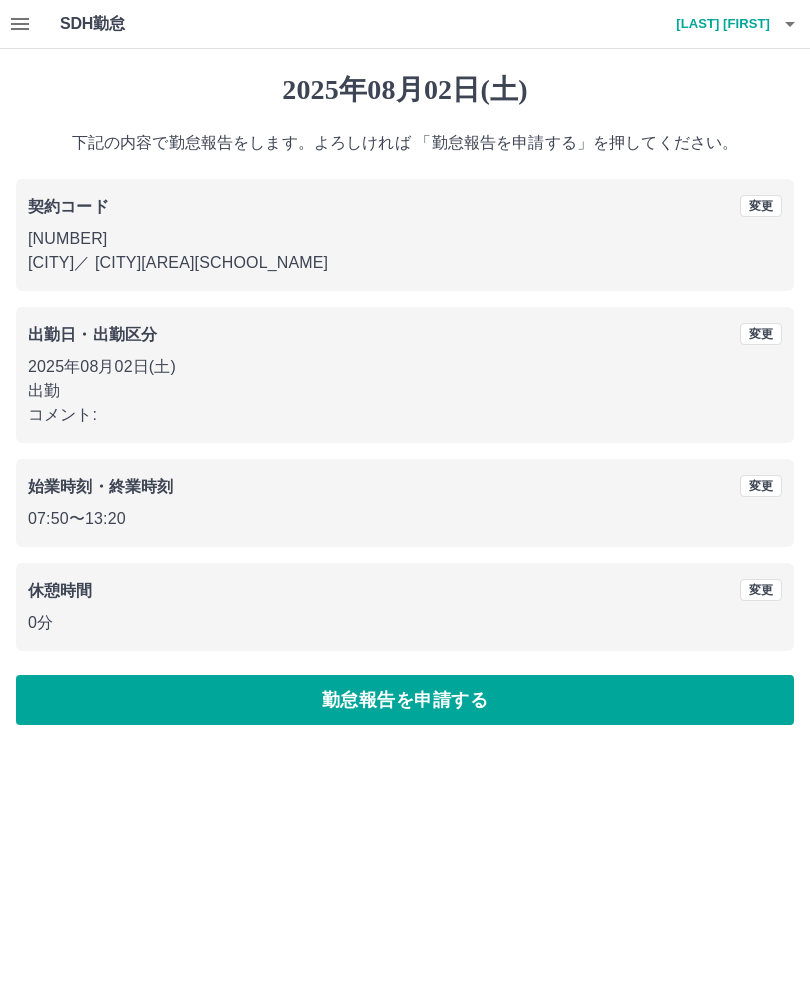click on "勤怠報告を申請する" at bounding box center [405, 700] 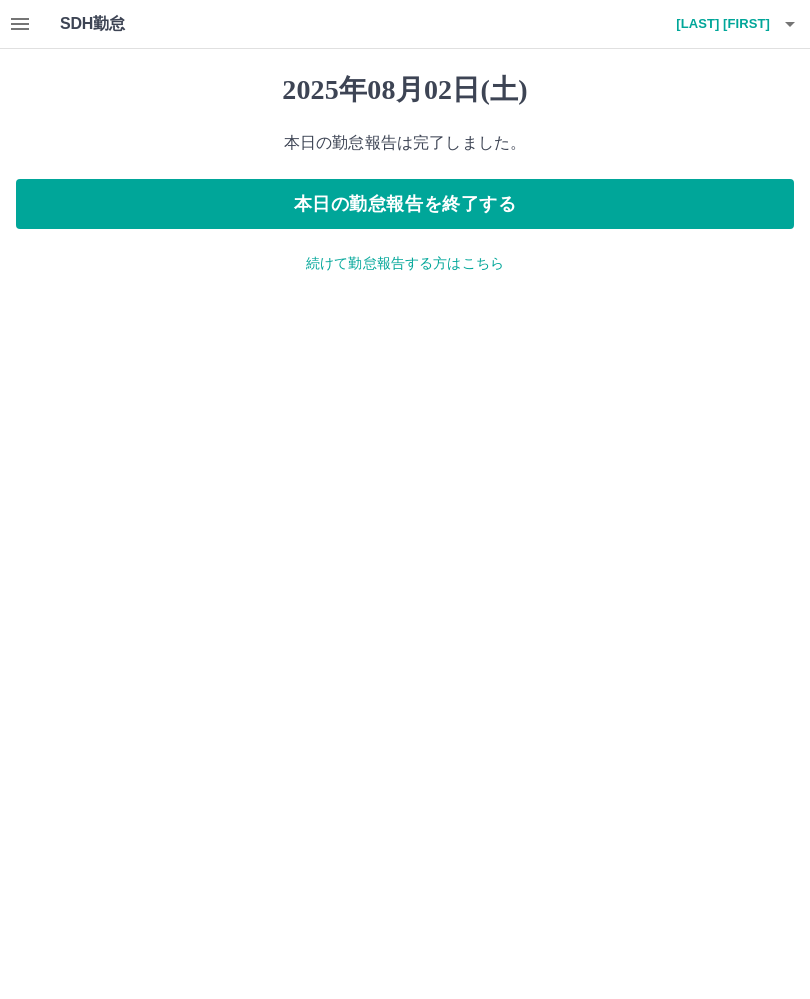 click on "続けて勤怠報告する方はこちら" at bounding box center (405, 263) 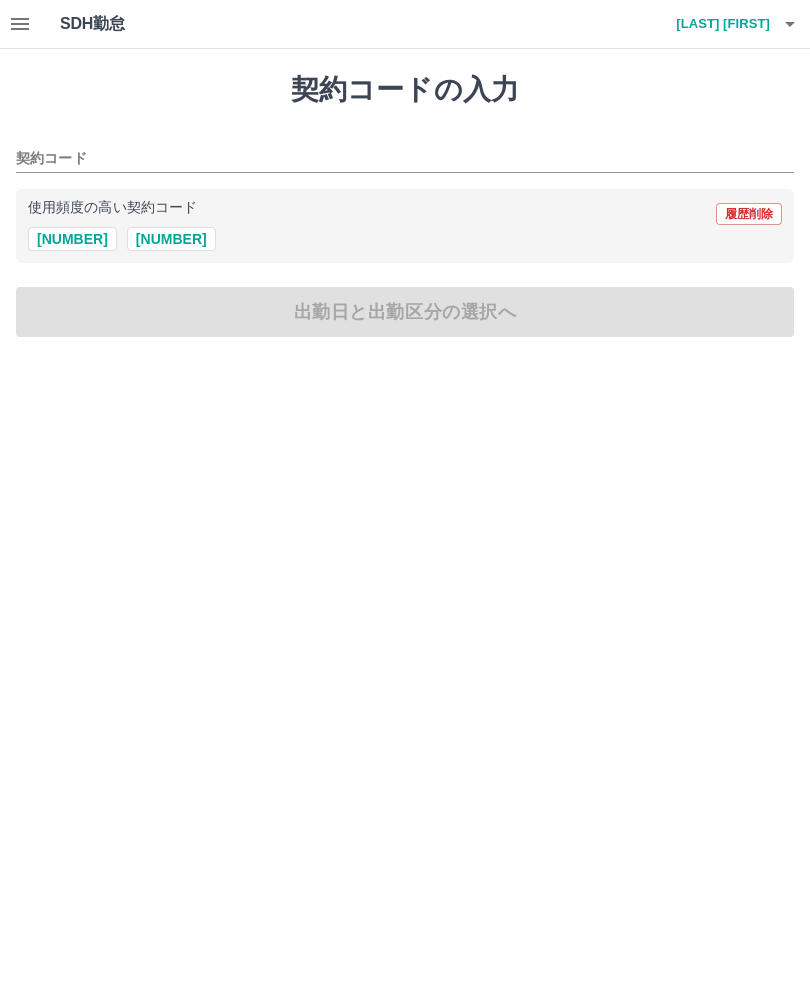 click on "[NUMBER]" at bounding box center (72, 239) 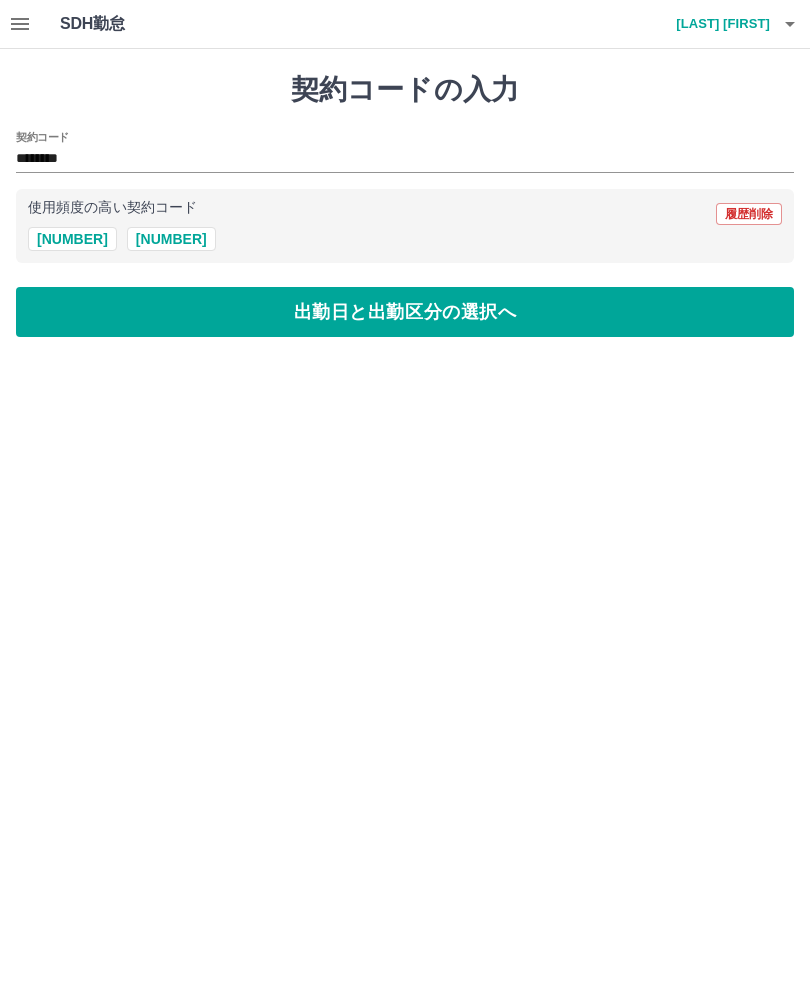 click on "出勤日と出勤区分の選択へ" at bounding box center [405, 312] 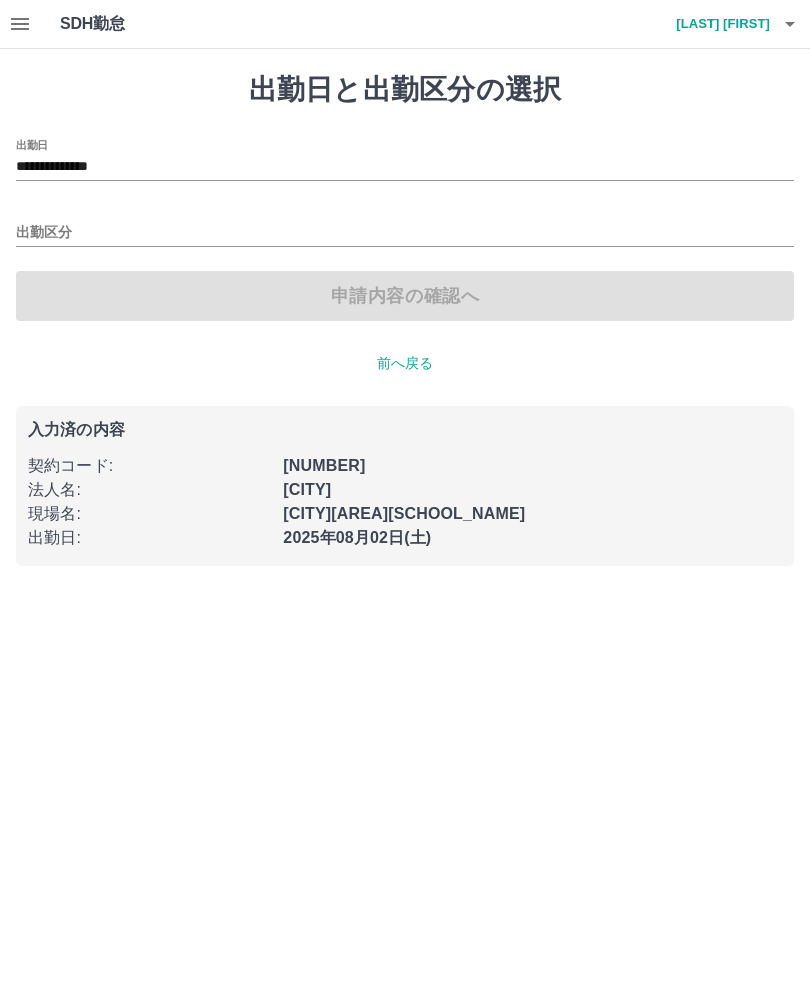 click on "**********" at bounding box center (405, 167) 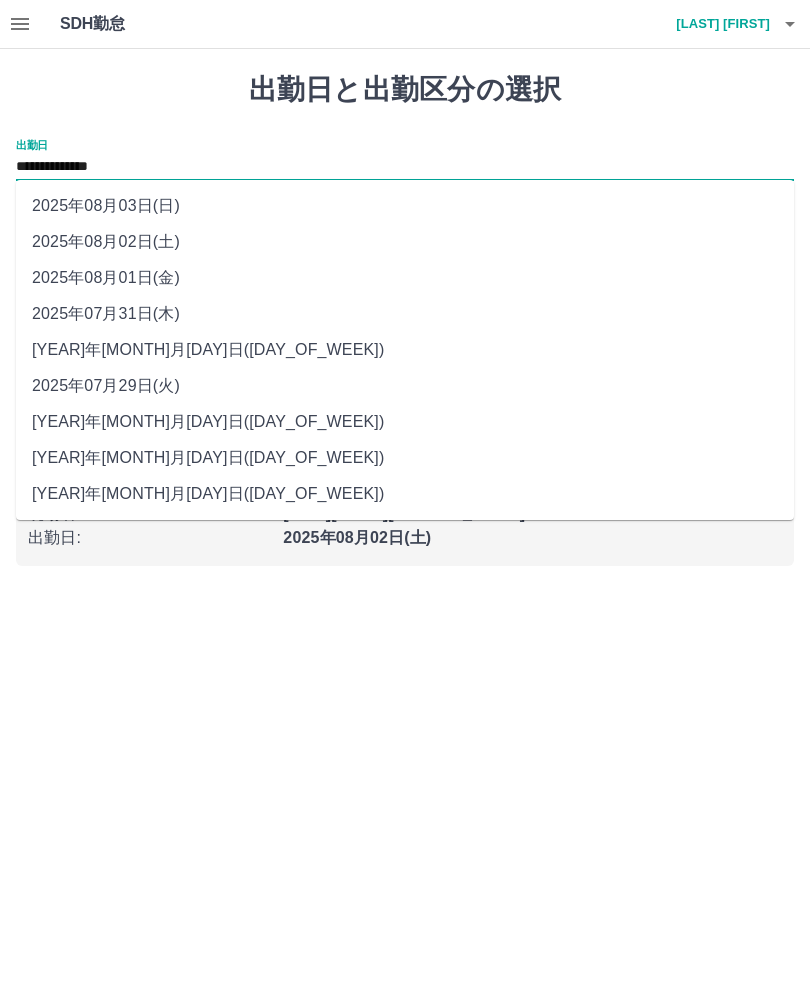 click on "2025年08月03日(日)" at bounding box center (405, 206) 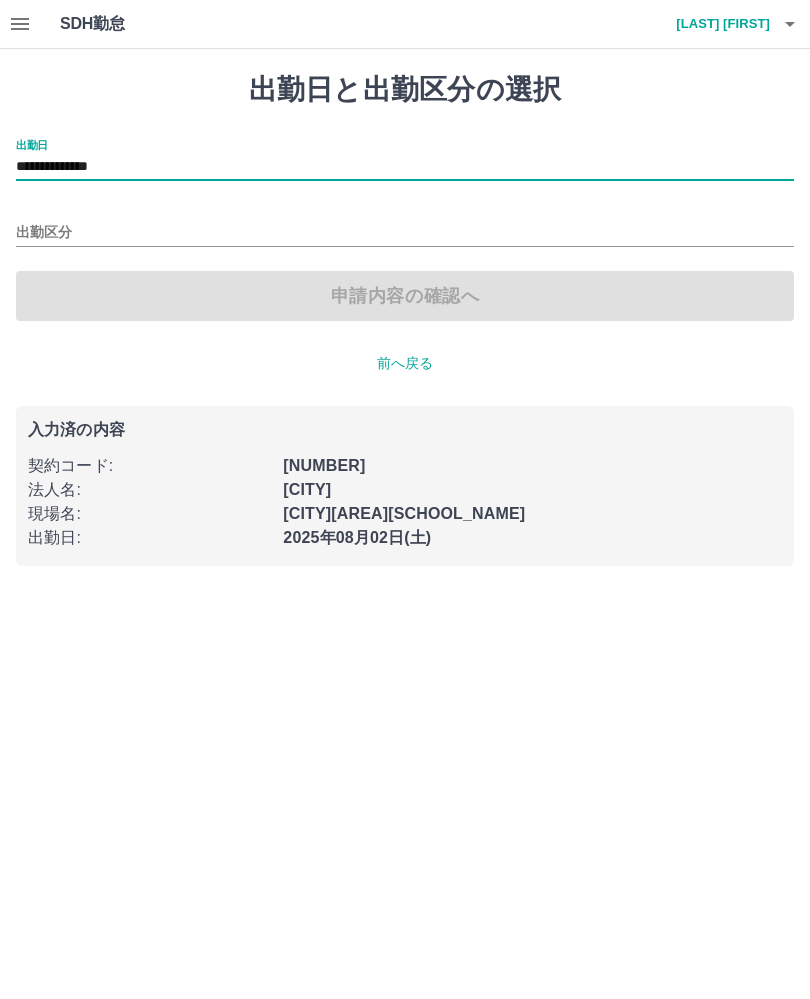 type on "**********" 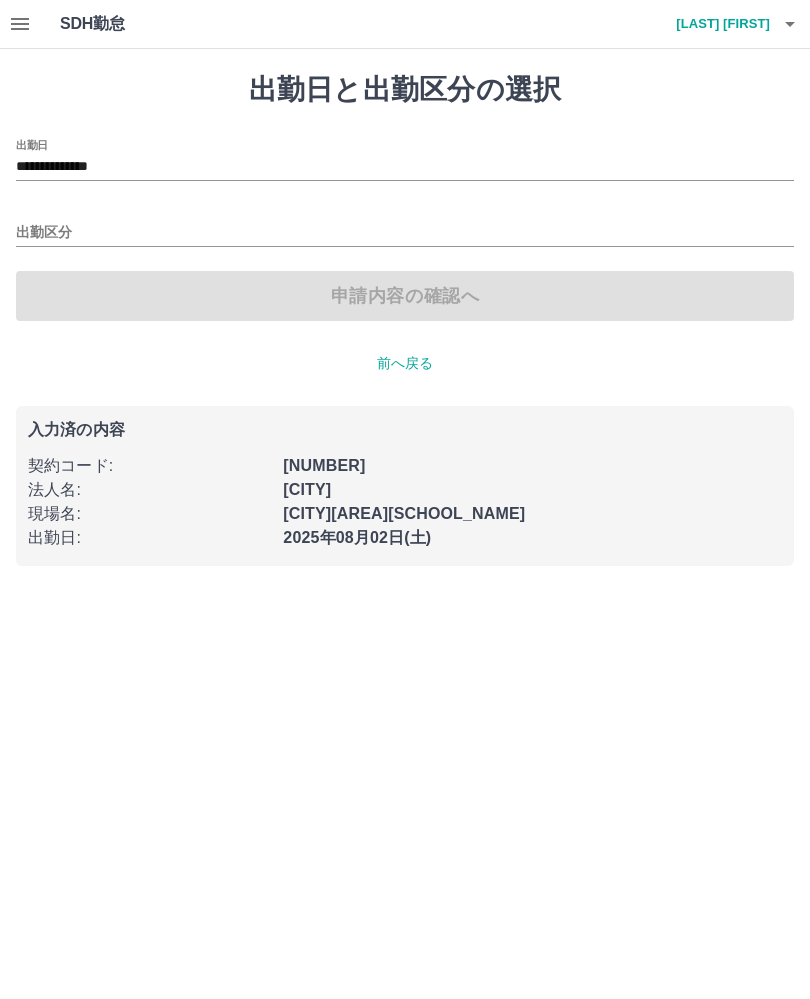 click on "申請内容の確認へ" at bounding box center (405, 296) 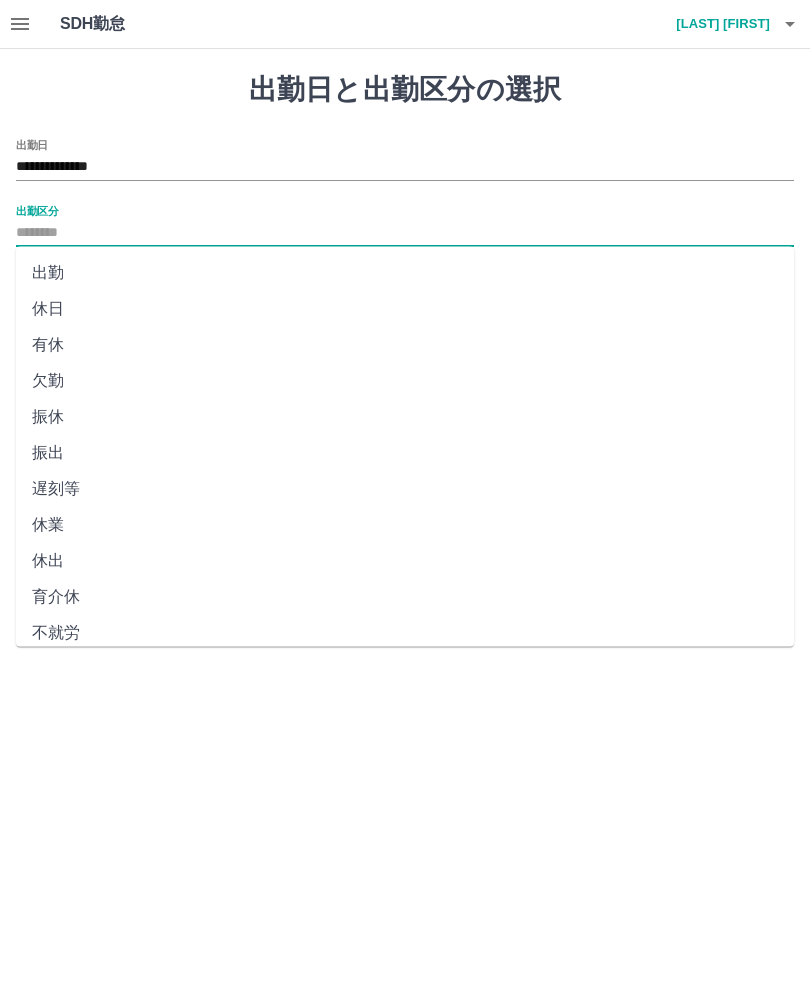 click on "休日" at bounding box center (405, 309) 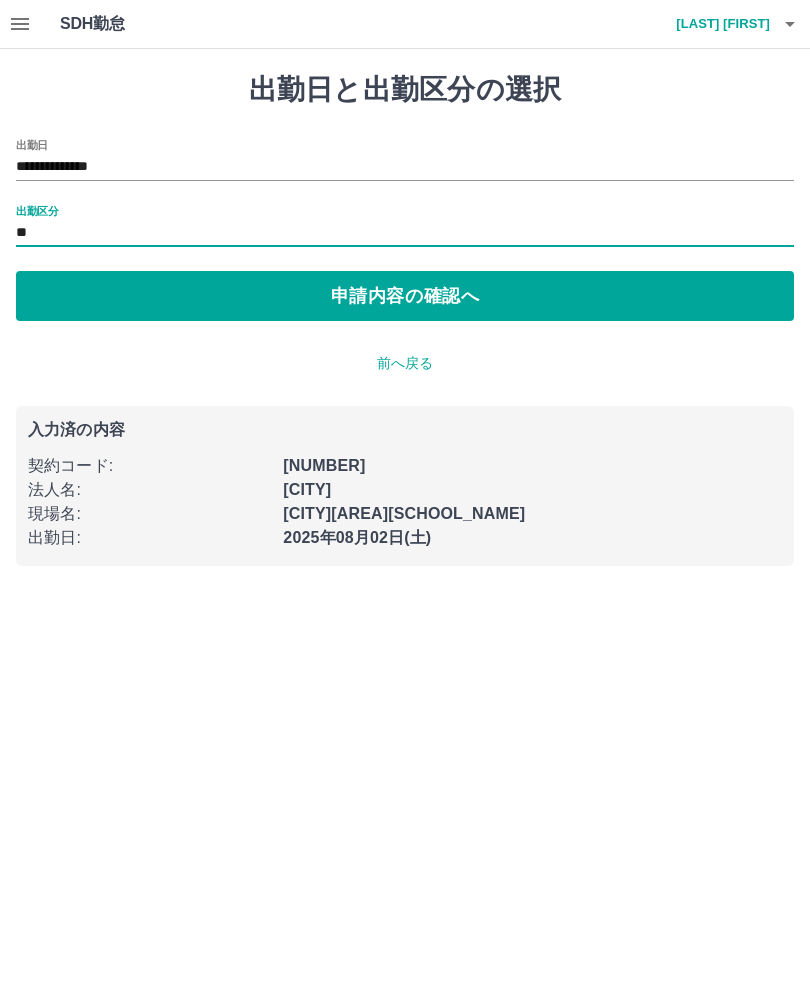 click on "**" at bounding box center [405, 233] 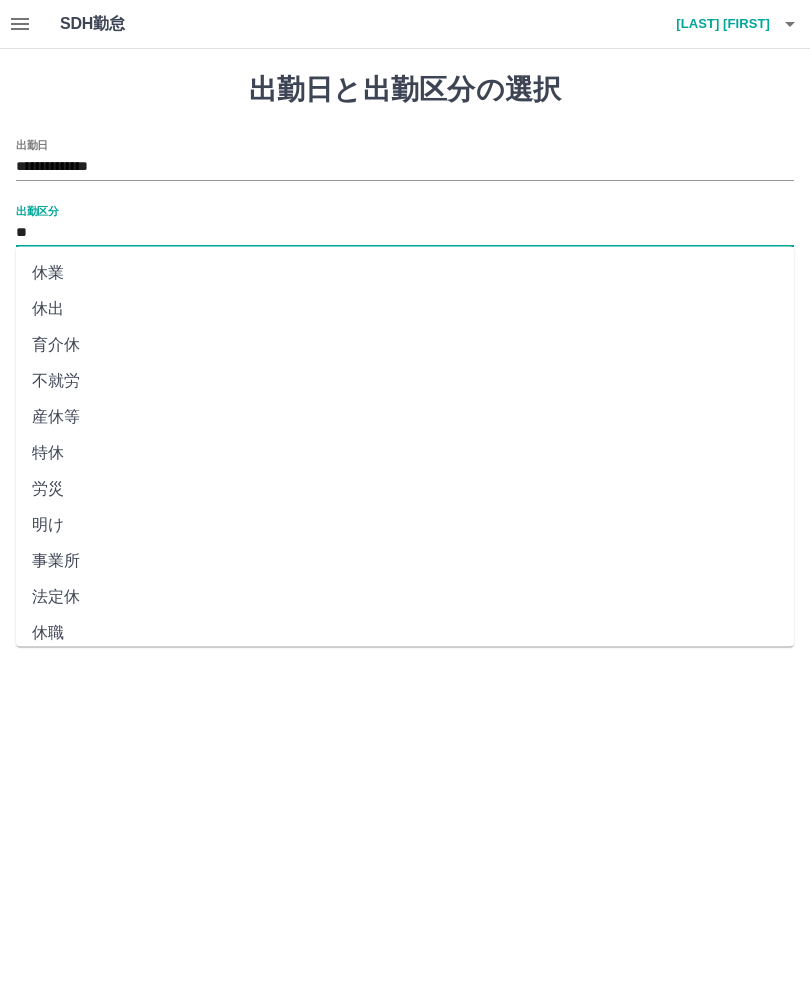 scroll, scrollTop: 250, scrollLeft: 0, axis: vertical 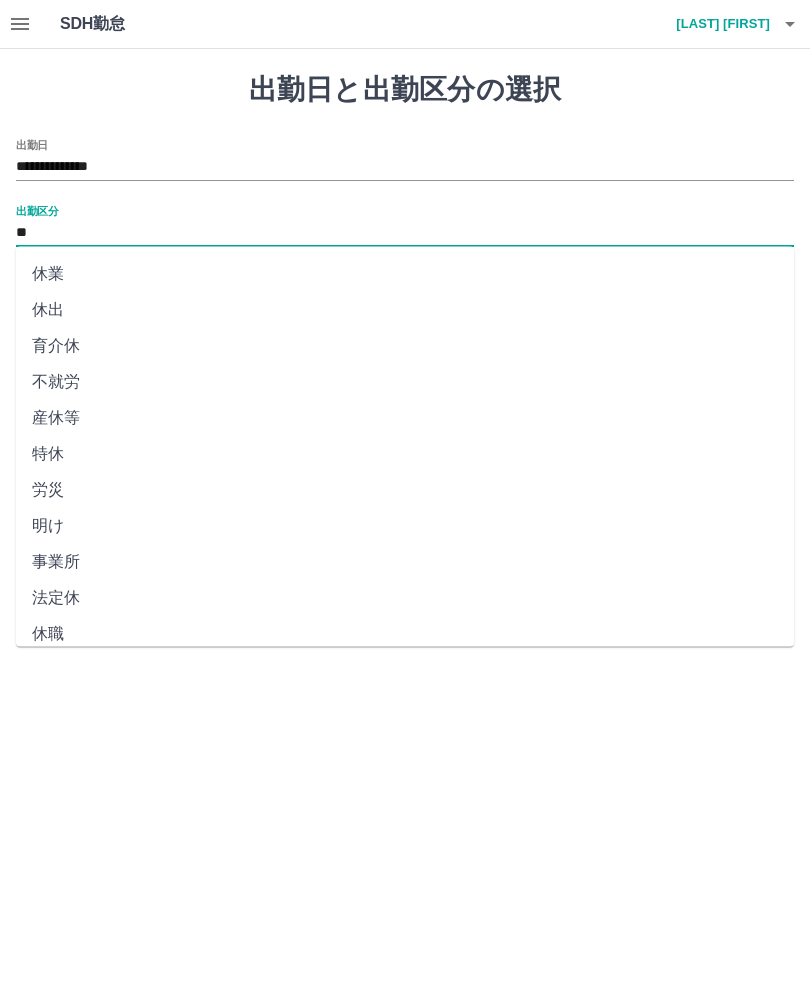 click on "法定休" at bounding box center (405, 599) 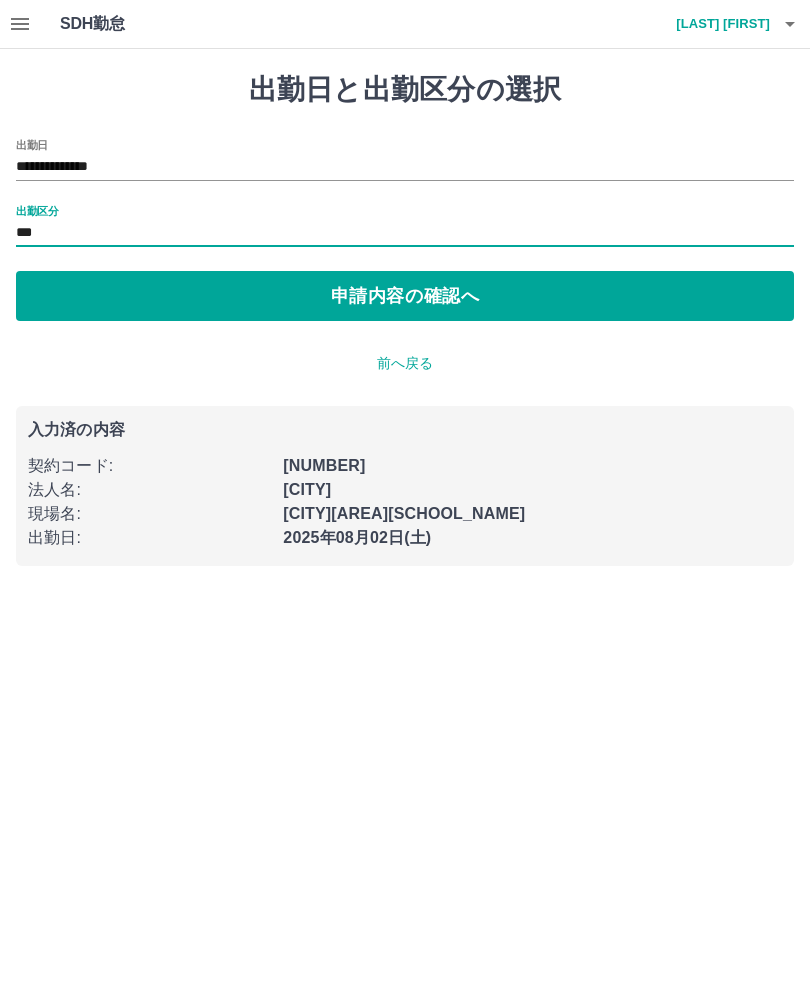 click on "申請内容の確認へ" at bounding box center (405, 296) 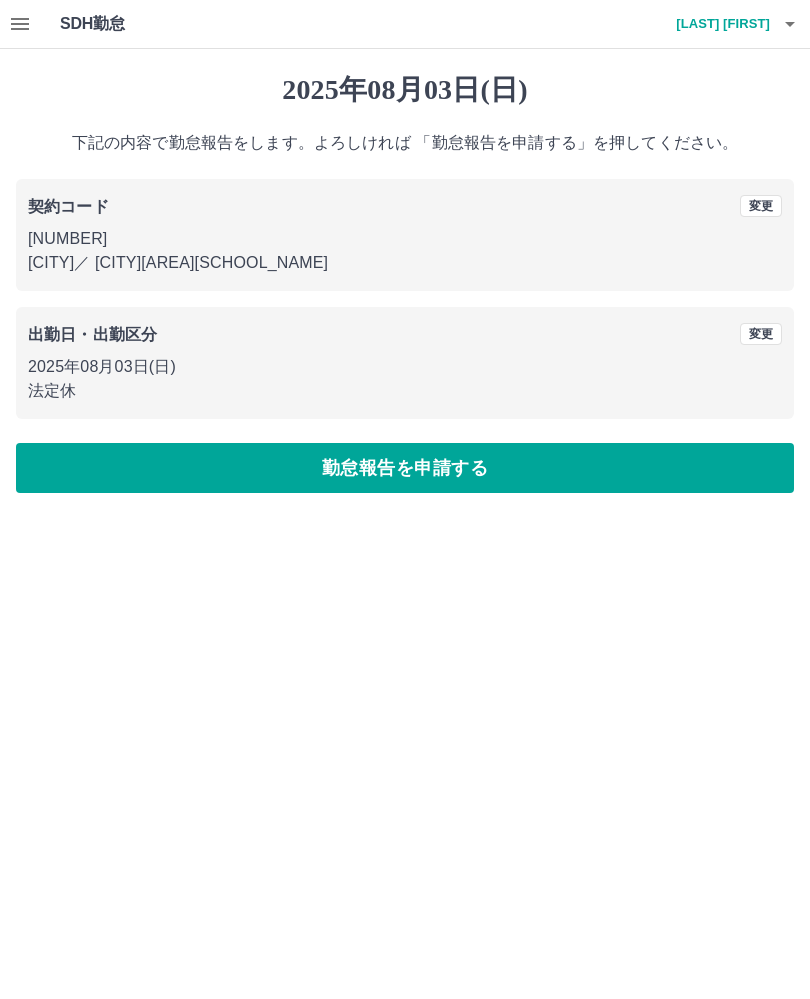 click on "勤怠報告を申請する" at bounding box center [405, 468] 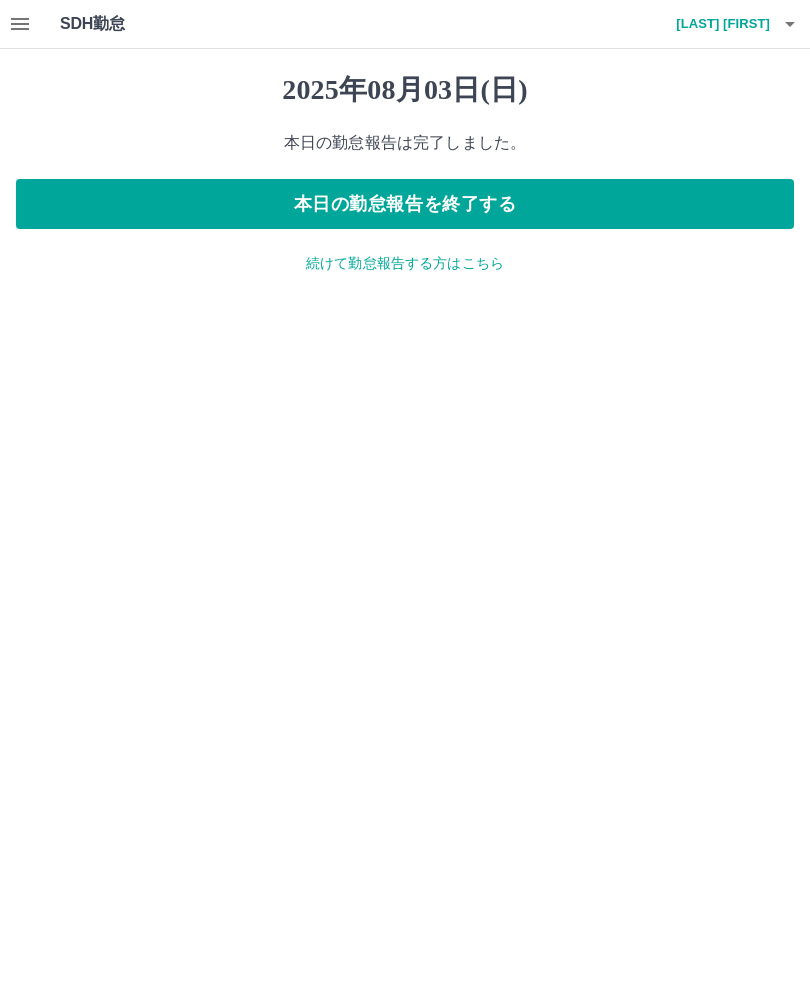 click at bounding box center [20, 24] 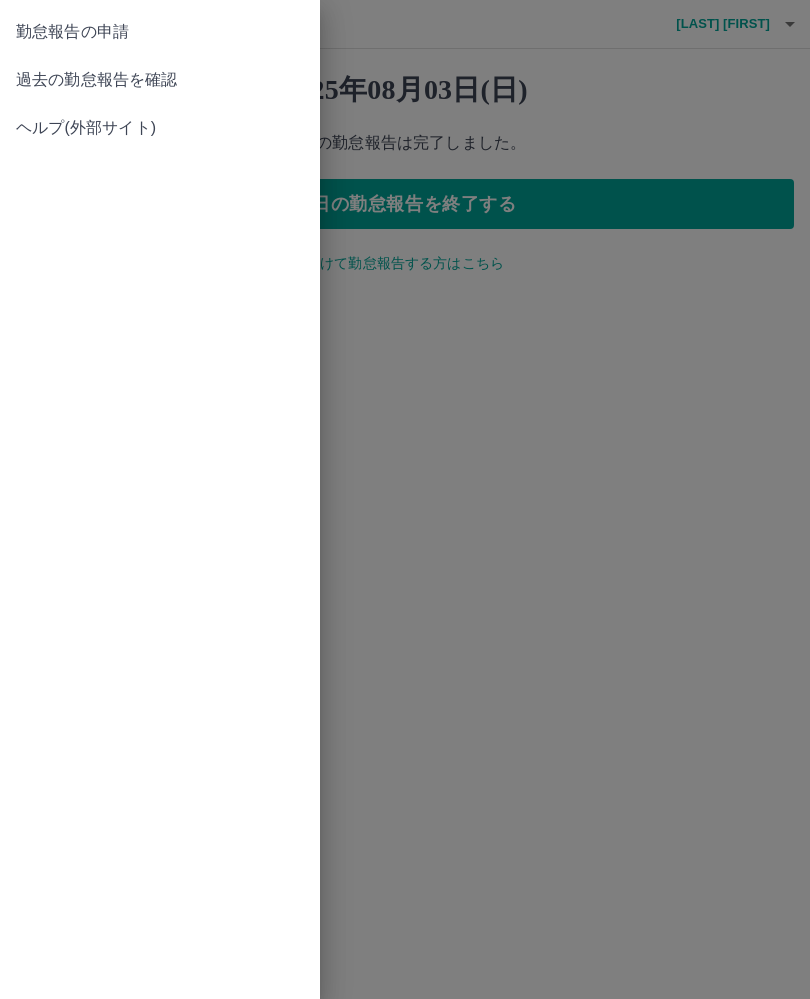 click on "過去の勤怠報告を確認" at bounding box center (160, 80) 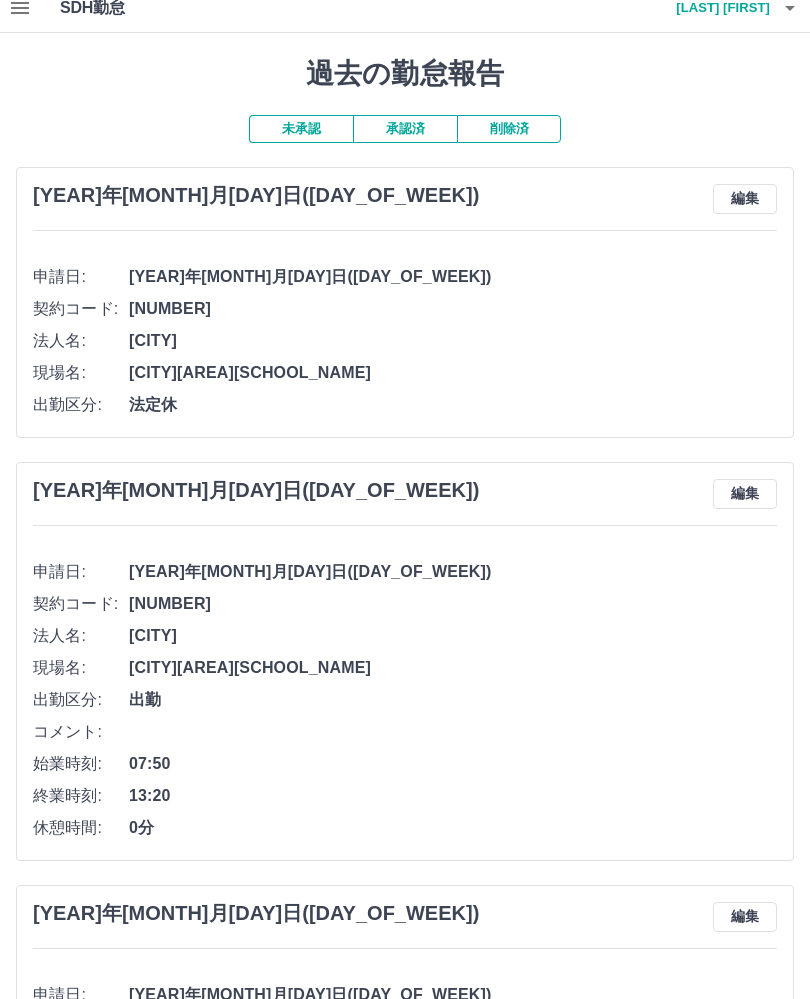 scroll, scrollTop: 17, scrollLeft: 0, axis: vertical 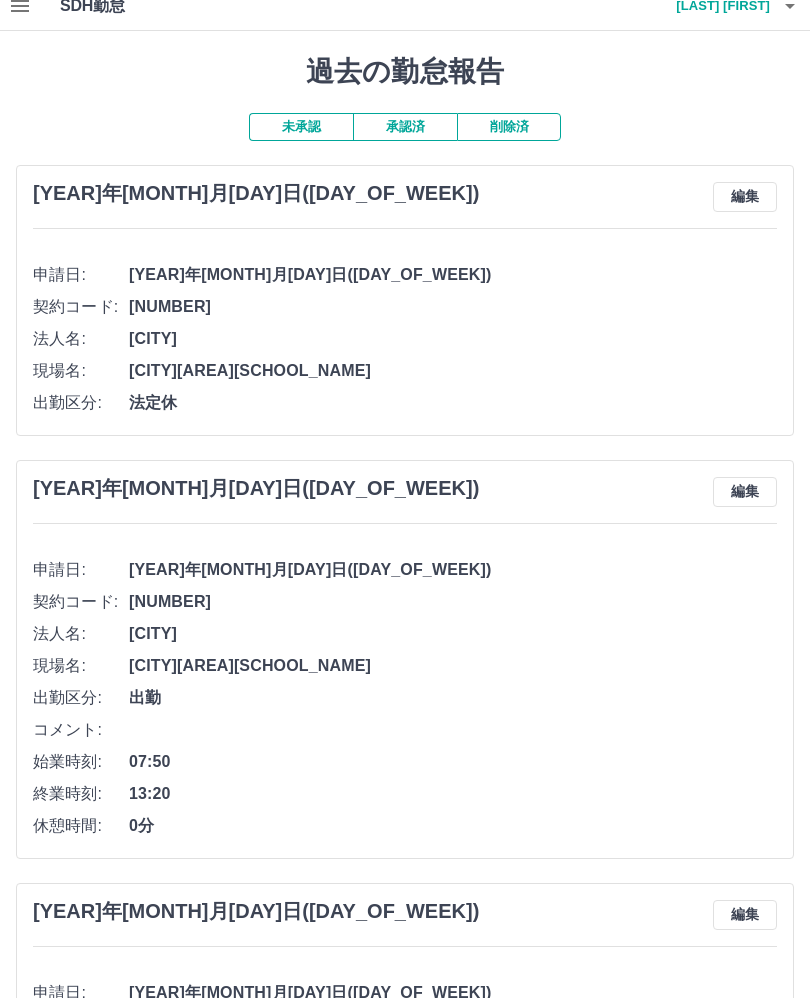 click 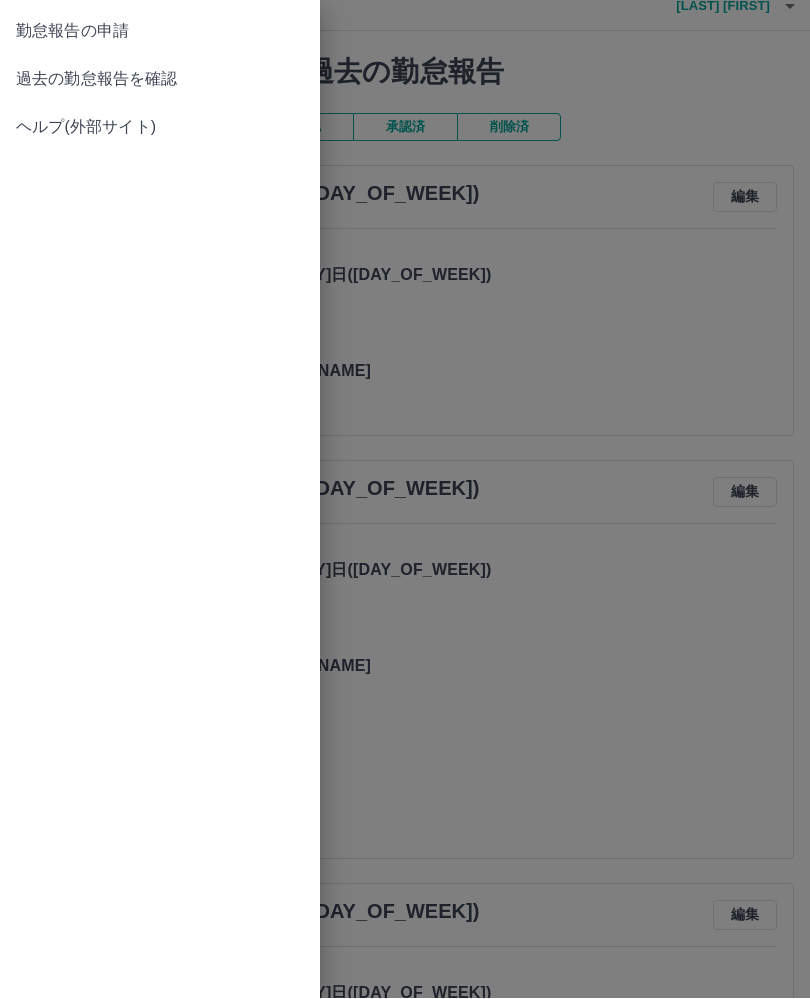scroll, scrollTop: 18, scrollLeft: 0, axis: vertical 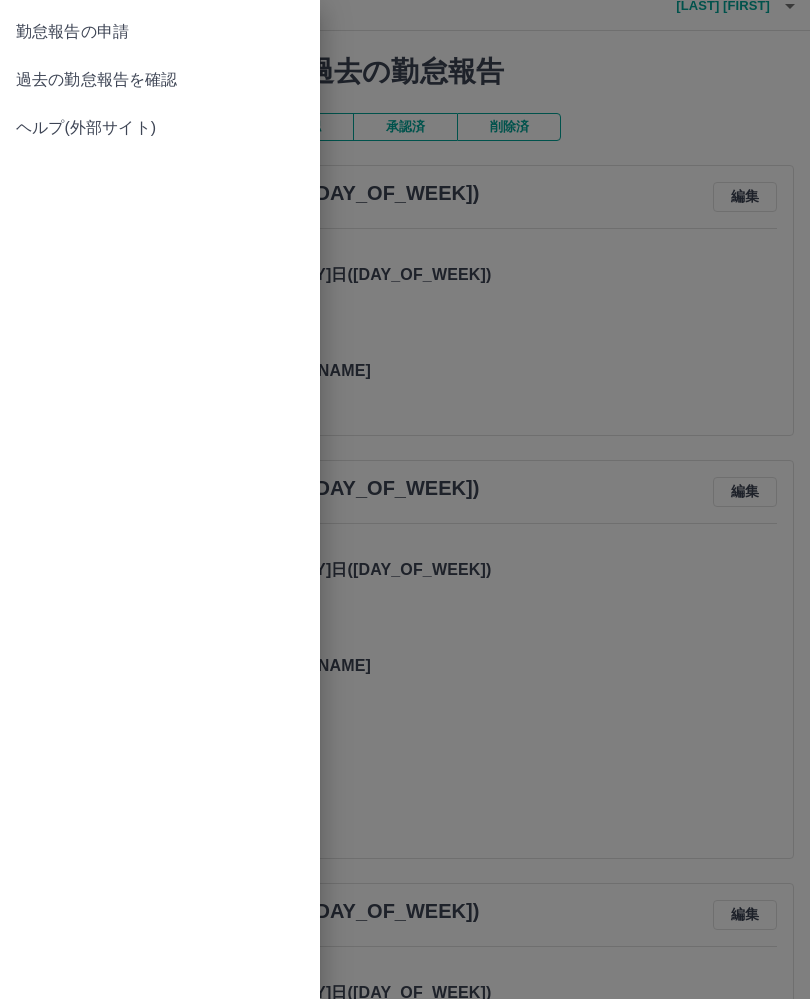 click on "勤怠報告の申請" at bounding box center [160, 32] 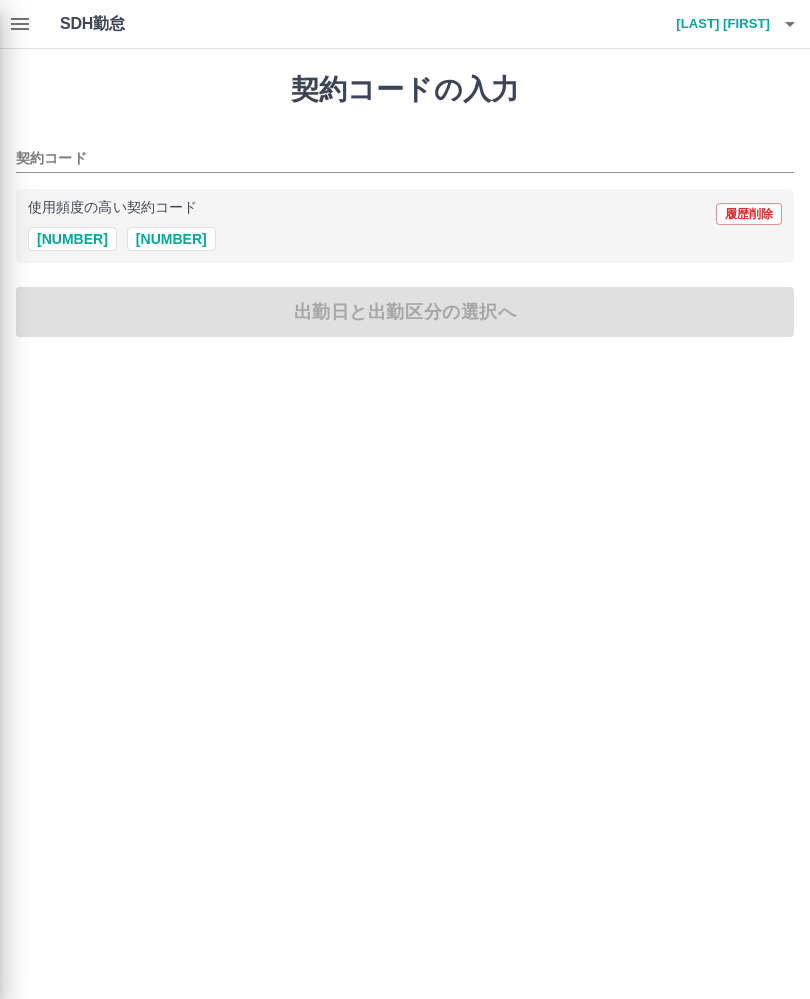 scroll, scrollTop: 0, scrollLeft: 0, axis: both 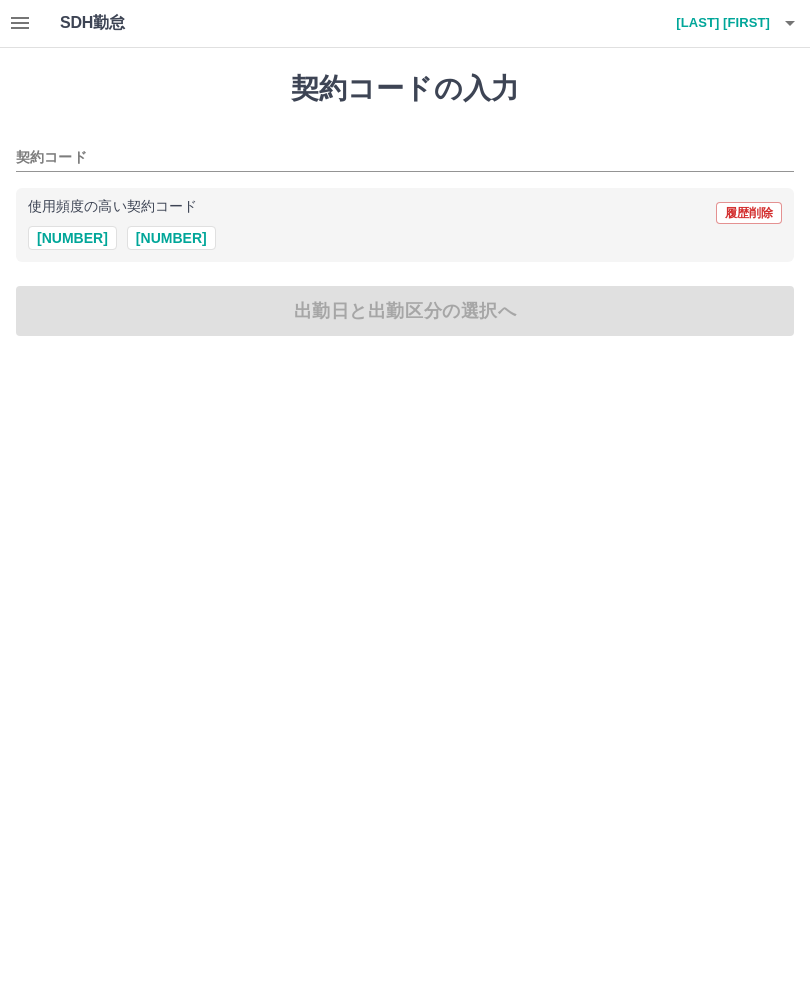 click on "[NUMBER]" at bounding box center [72, 239] 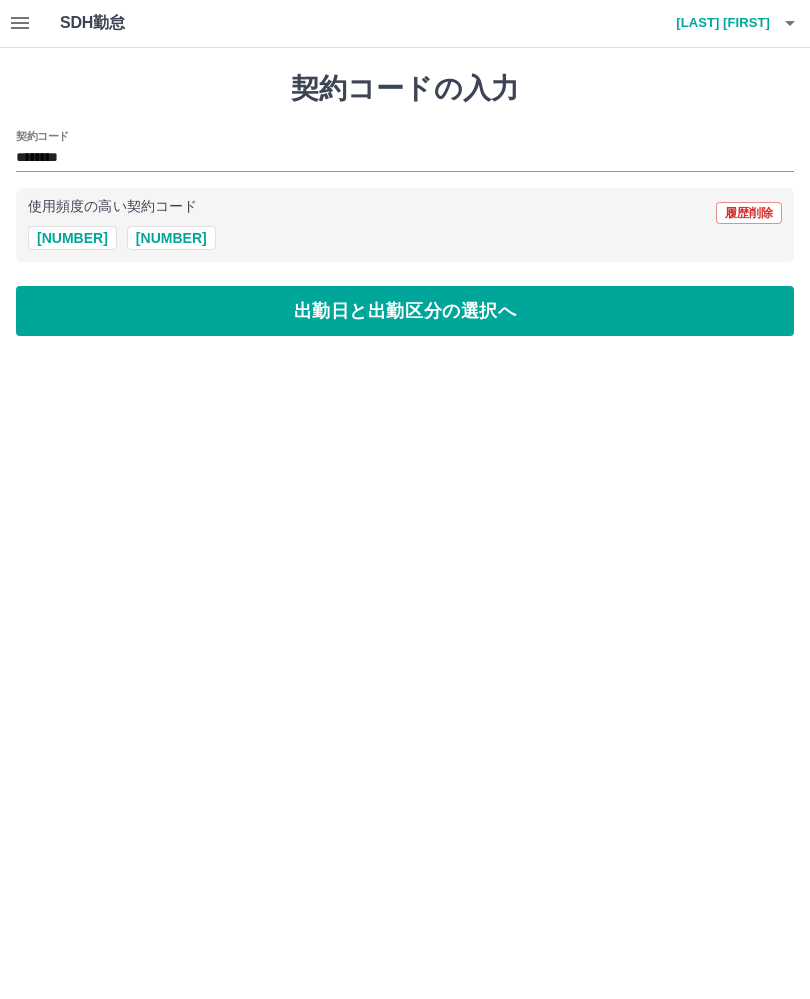 click on "出勤日と出勤区分の選択へ" at bounding box center [405, 312] 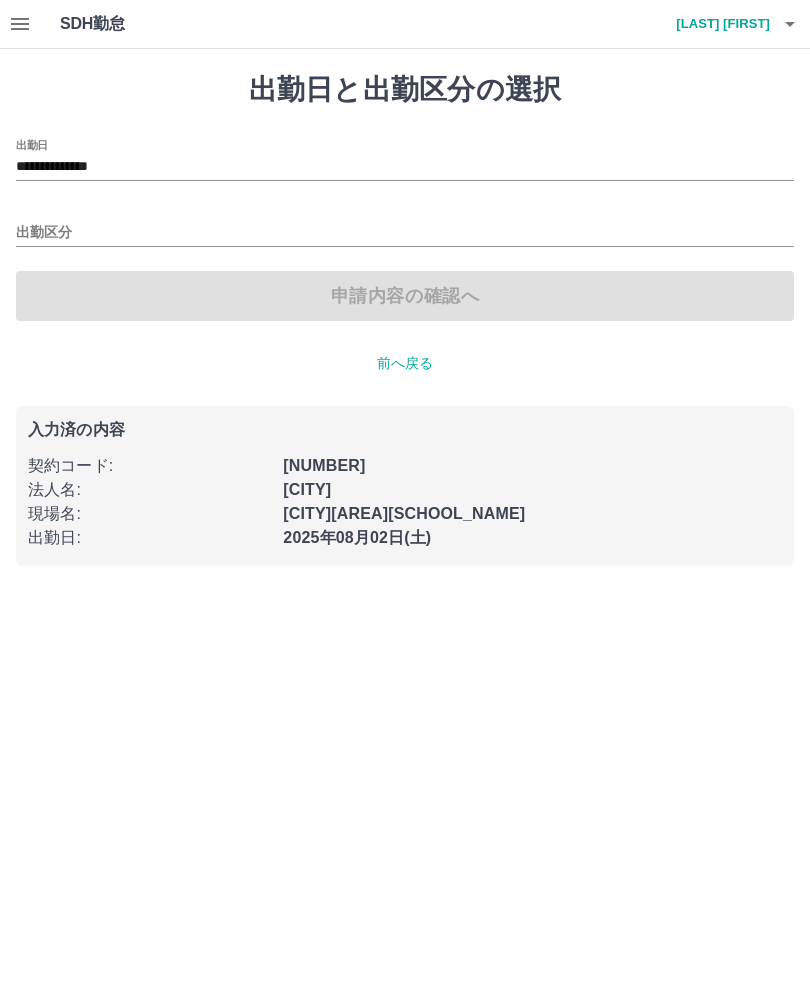 click on "**********" at bounding box center (405, 167) 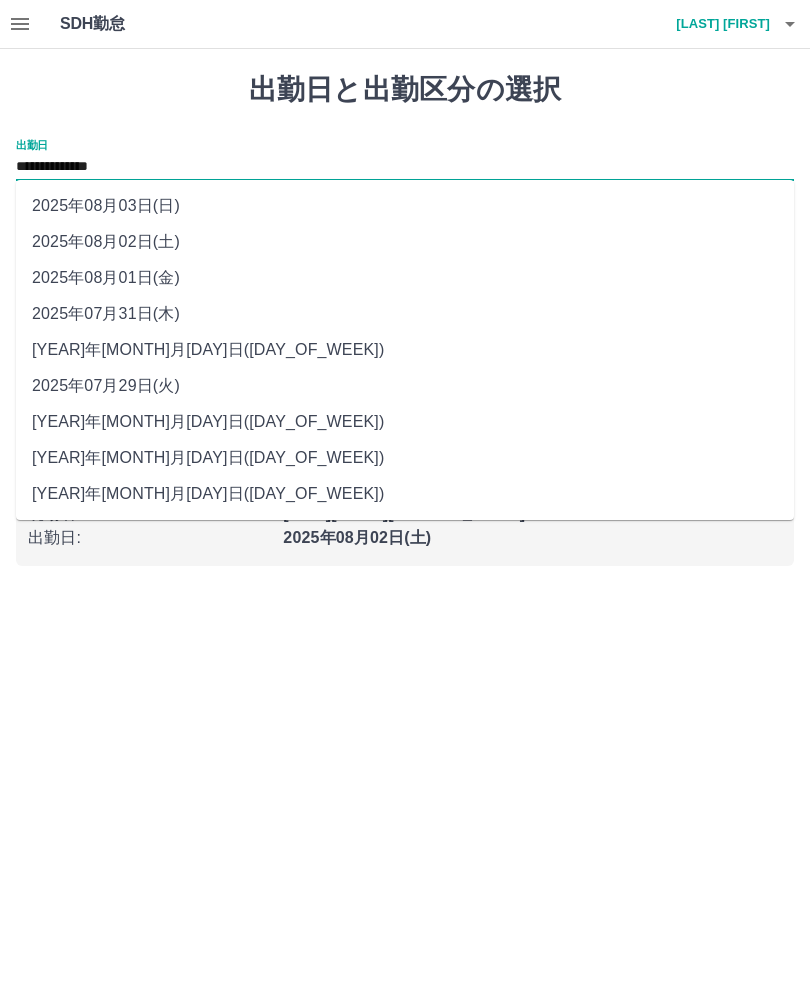 click on "2025年07月31日(木)" at bounding box center [405, 314] 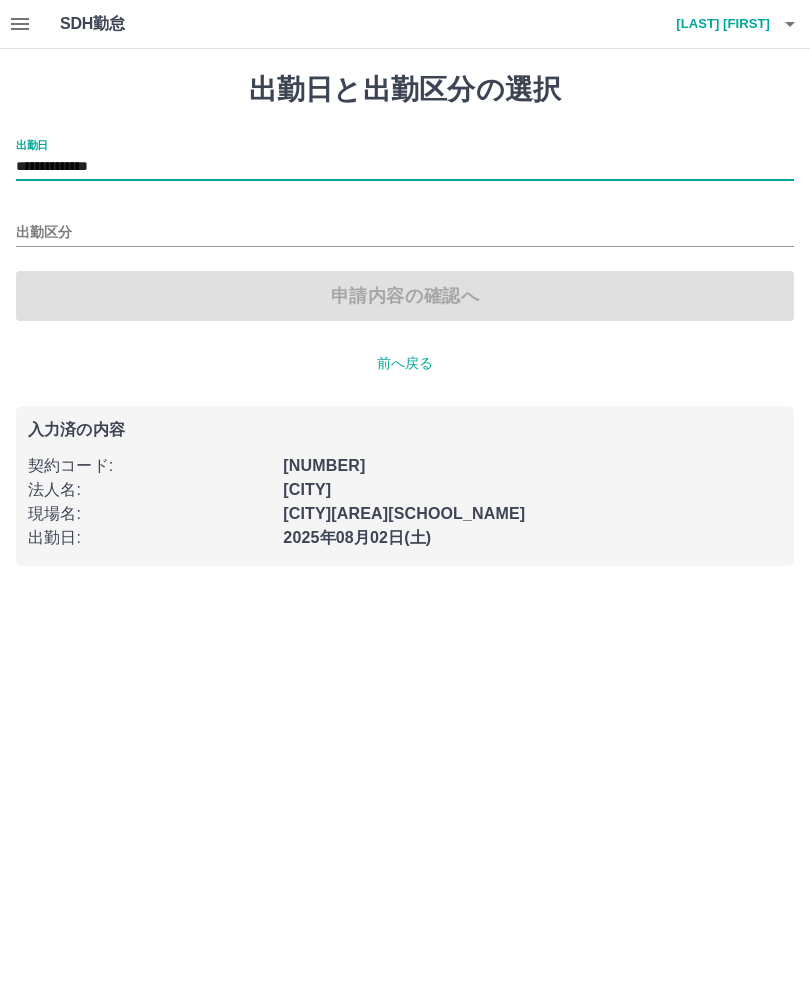 click on "出勤区分" at bounding box center [405, 233] 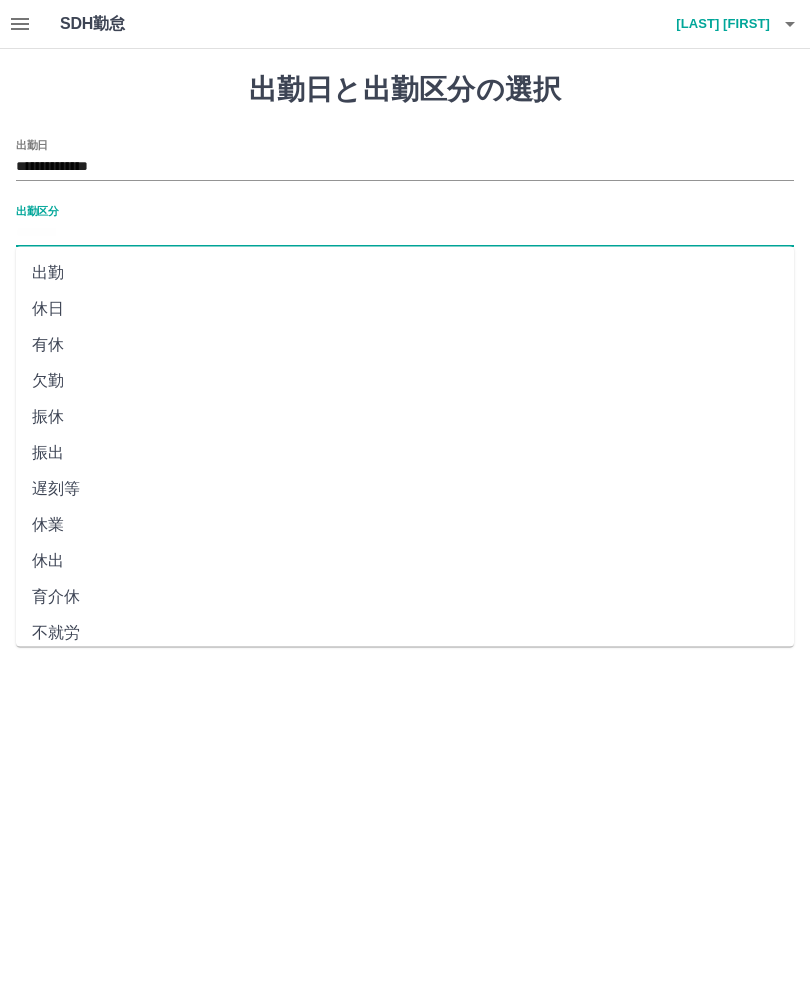 click on "出勤" at bounding box center (405, 273) 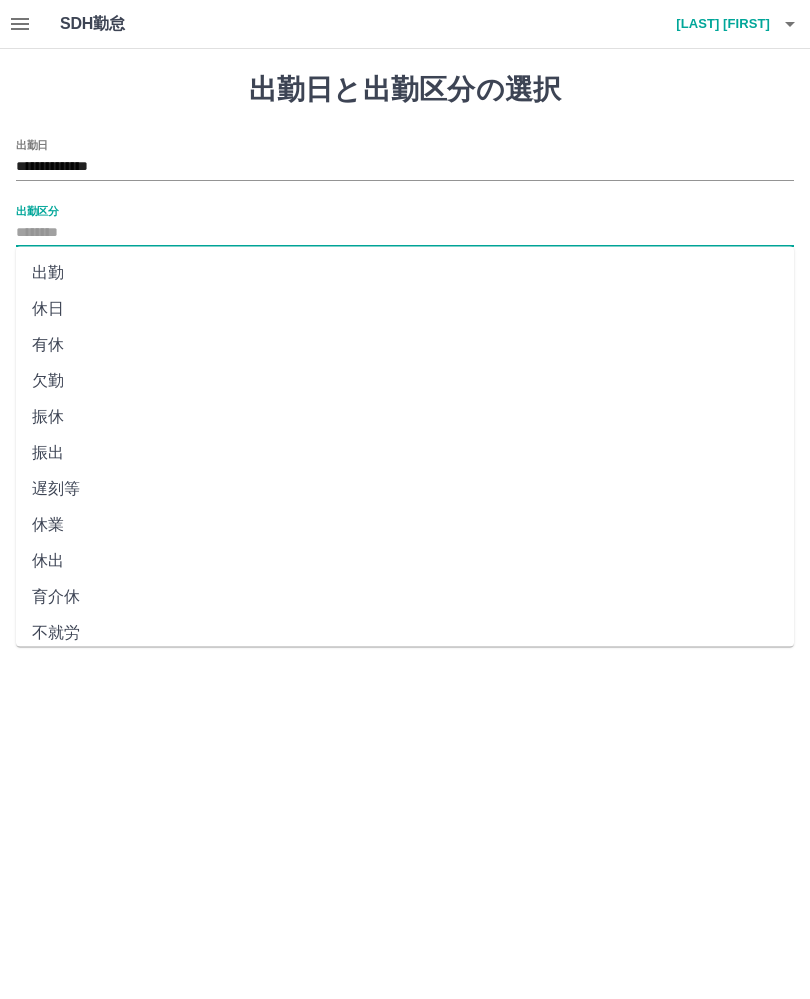type on "**" 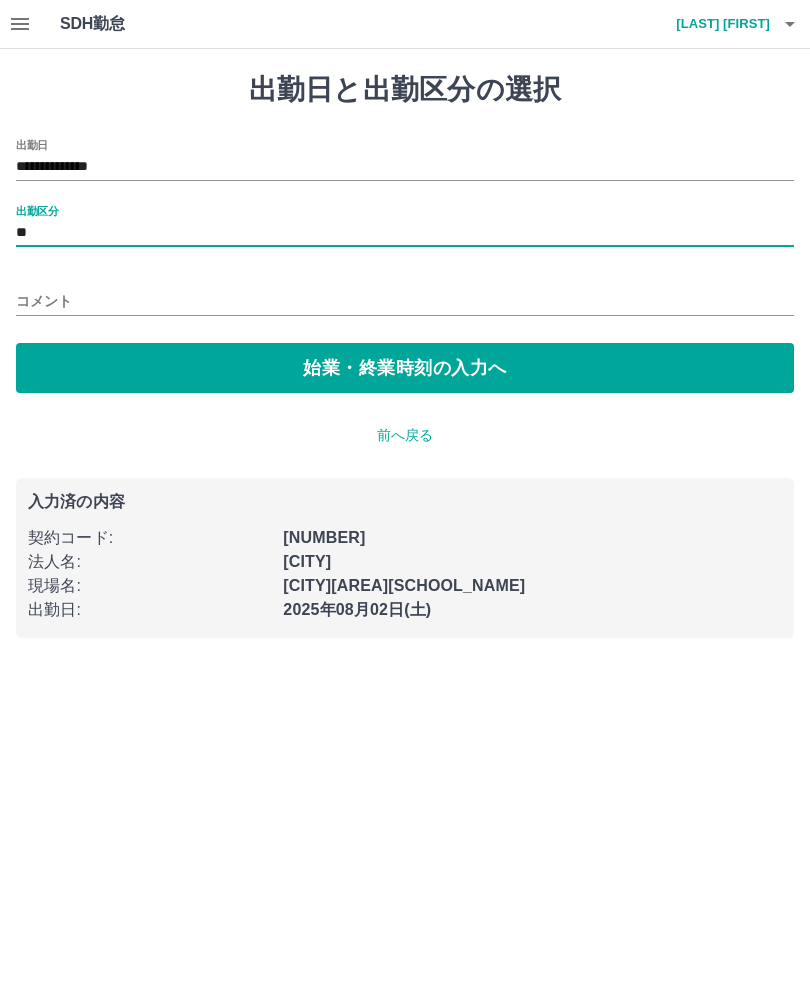click on "始業・終業時刻の入力へ" at bounding box center [405, 368] 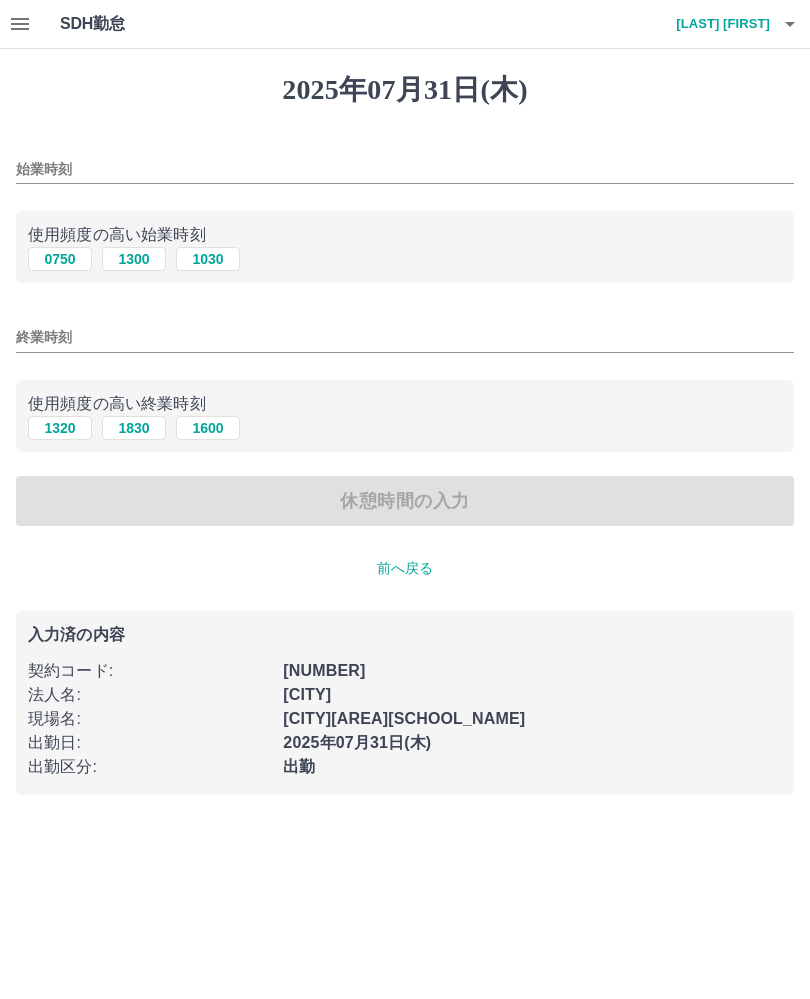 click on "0750" at bounding box center [60, 259] 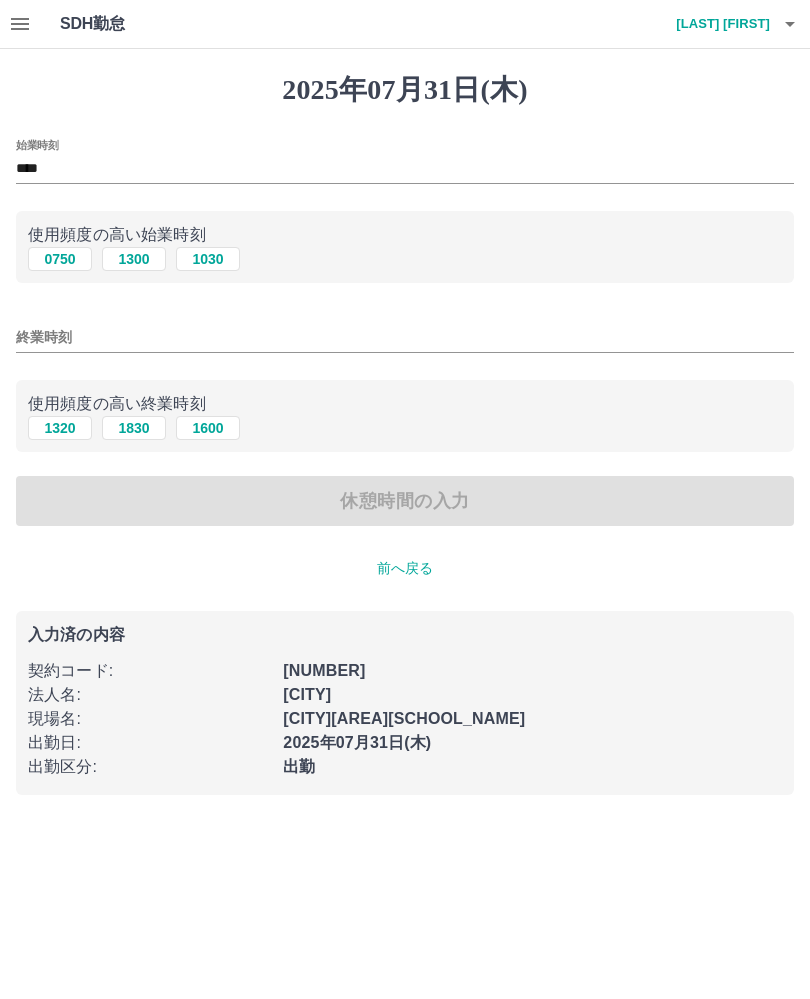 click on "1830" at bounding box center [134, 428] 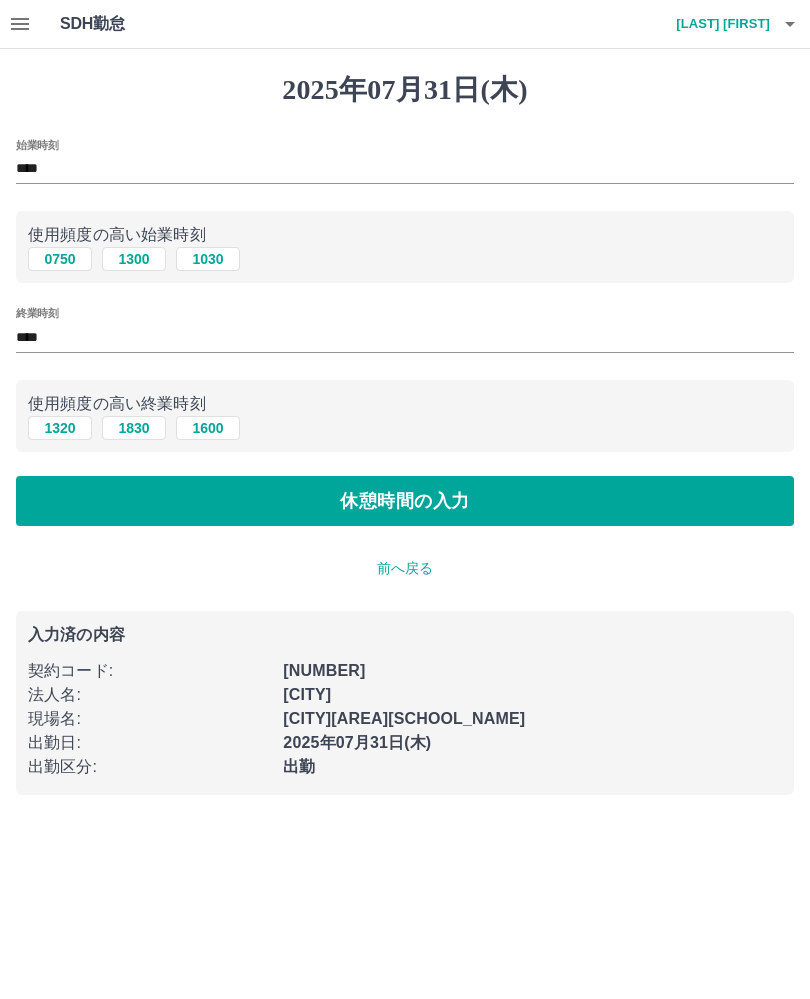 click on "休憩時間の入力" at bounding box center (405, 501) 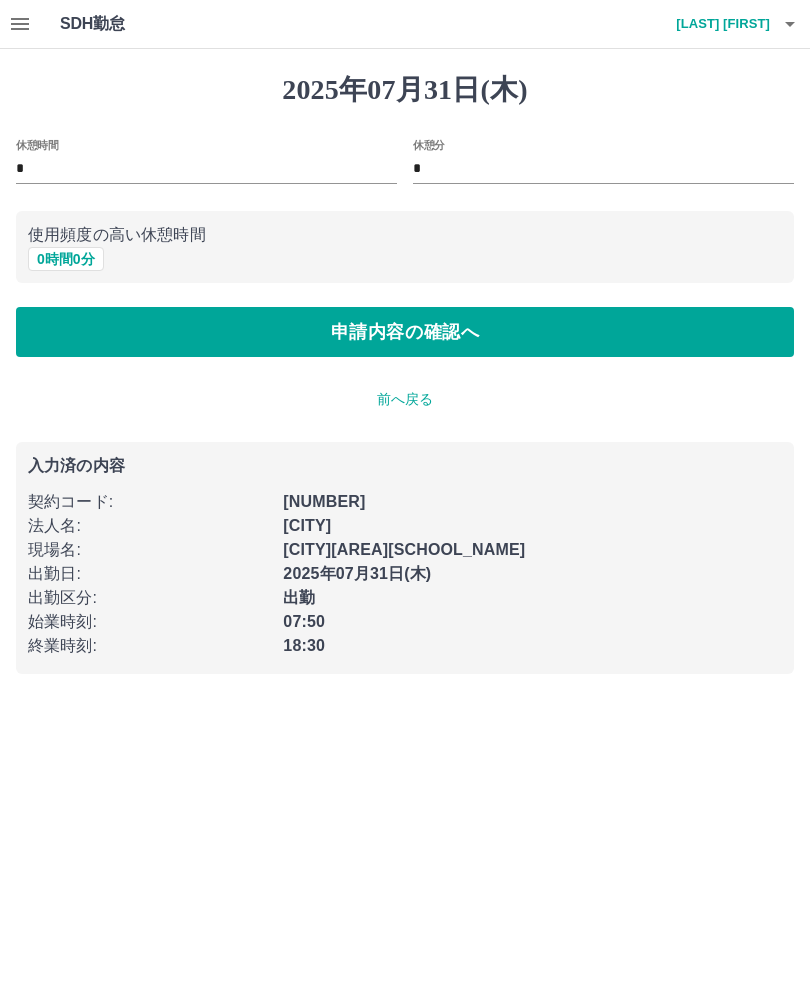 click on "申請内容の確認へ" at bounding box center [405, 332] 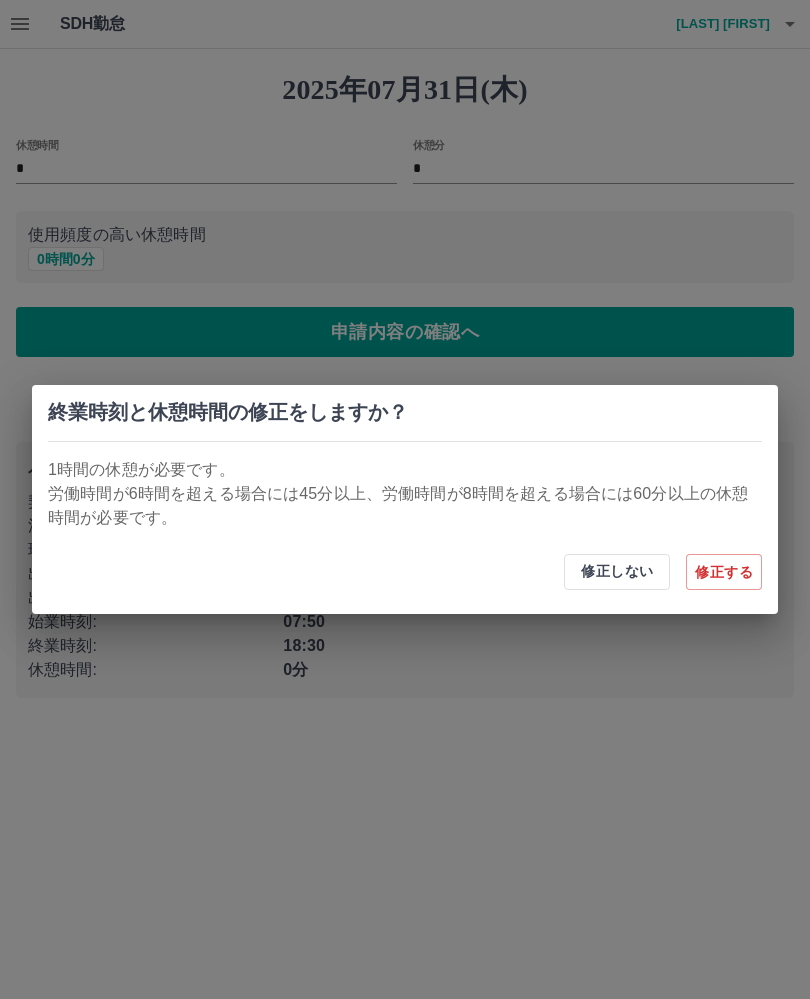 click on "修正しない" at bounding box center (617, 572) 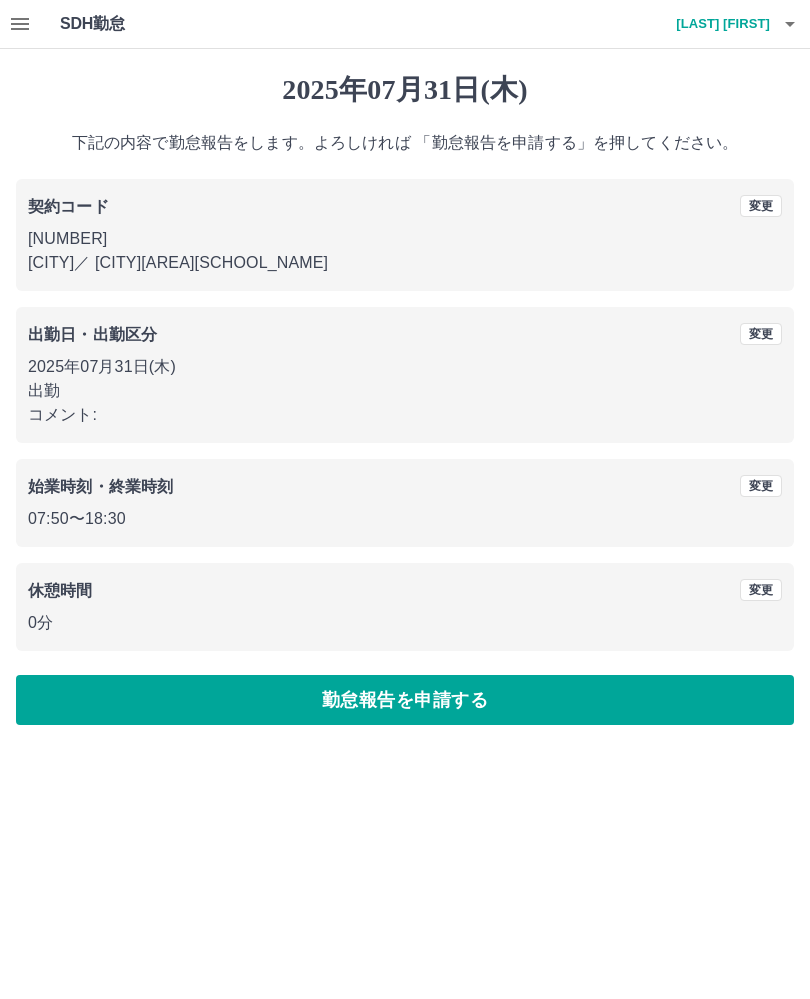 click on "始業時刻・終業時刻 変更 [TIME] 〜 [TIME]" at bounding box center [405, 503] 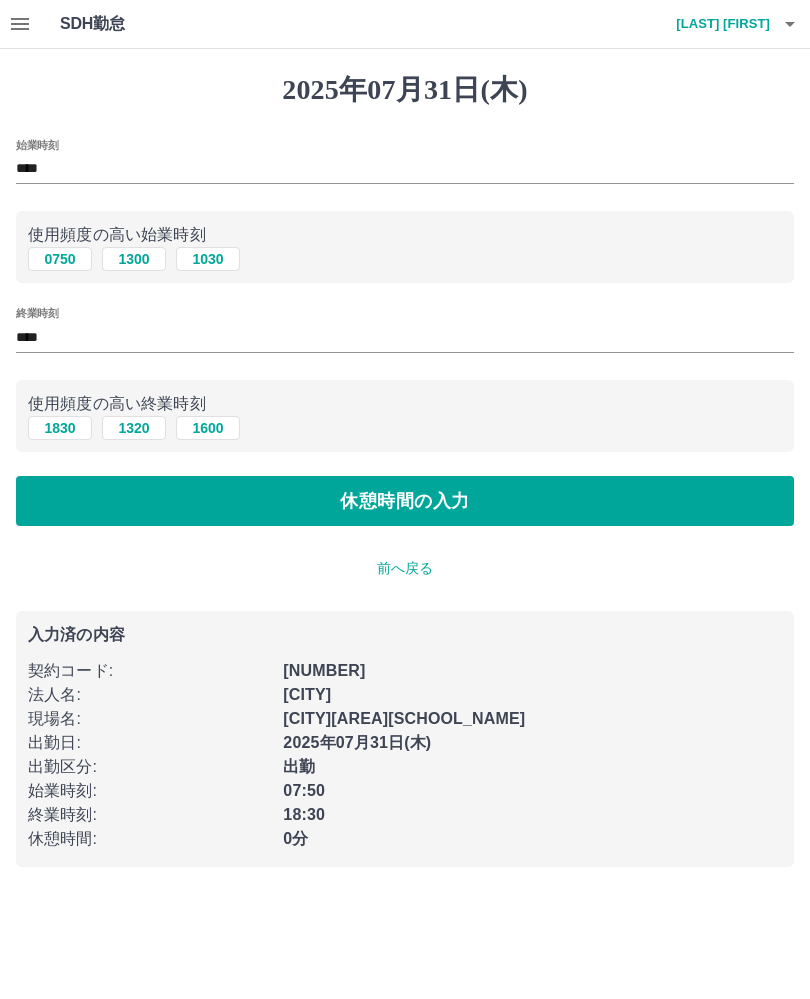 click on "1320" at bounding box center (134, 428) 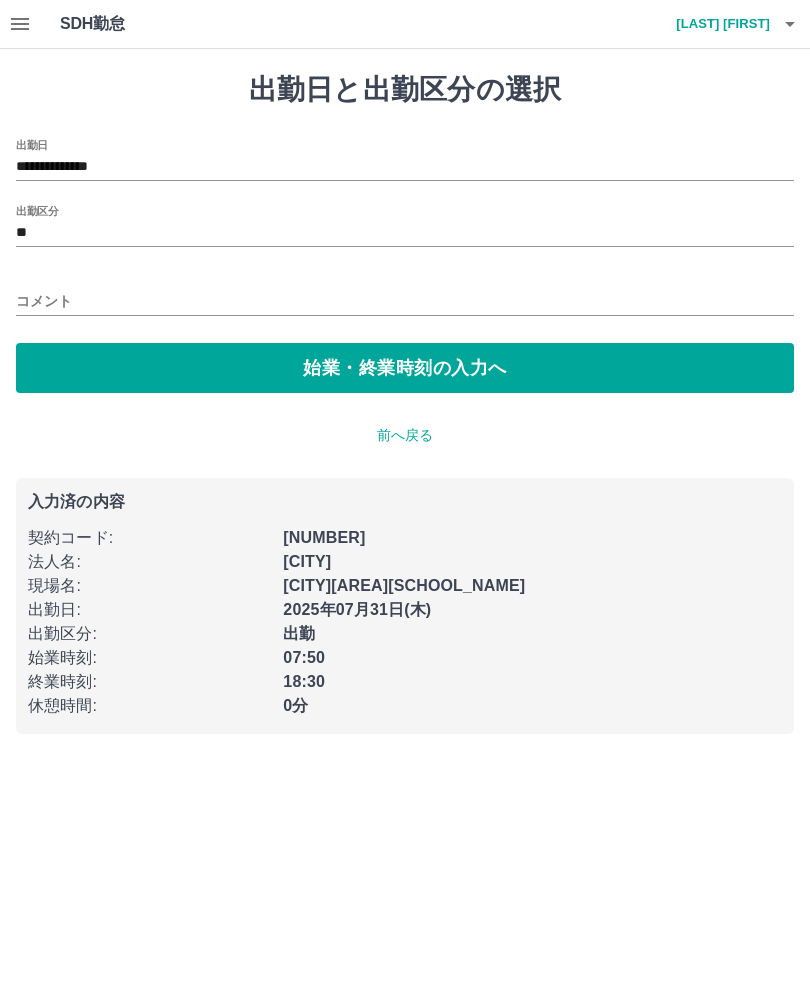 click on "前へ戻る" at bounding box center (405, 435) 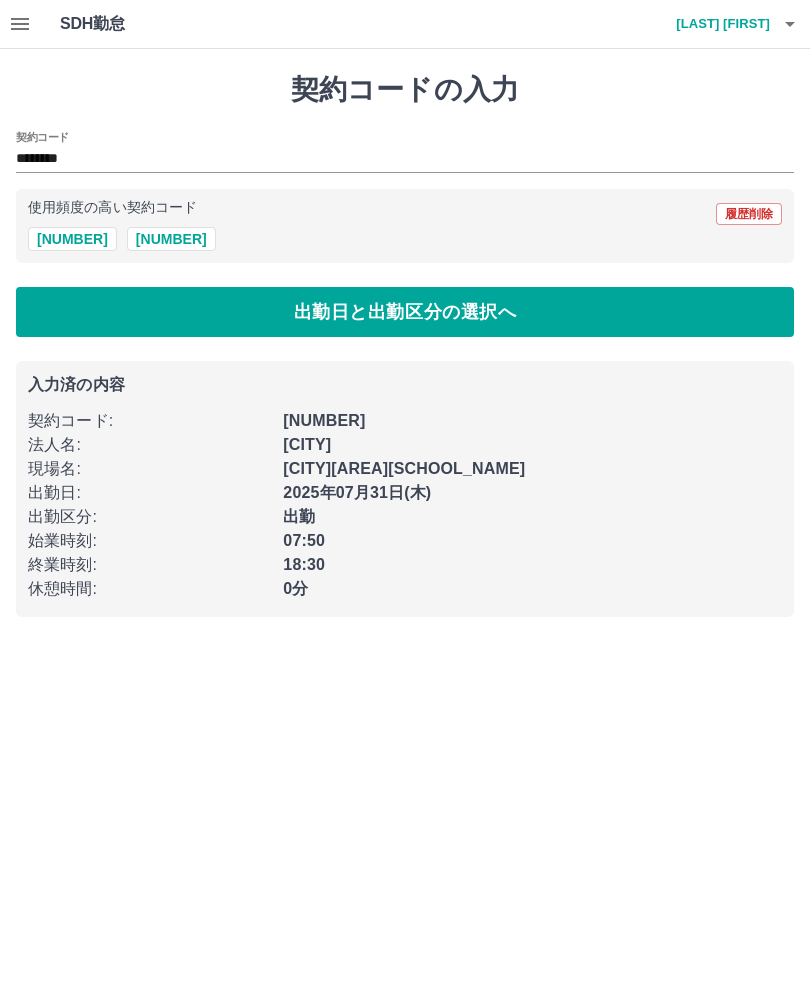 click 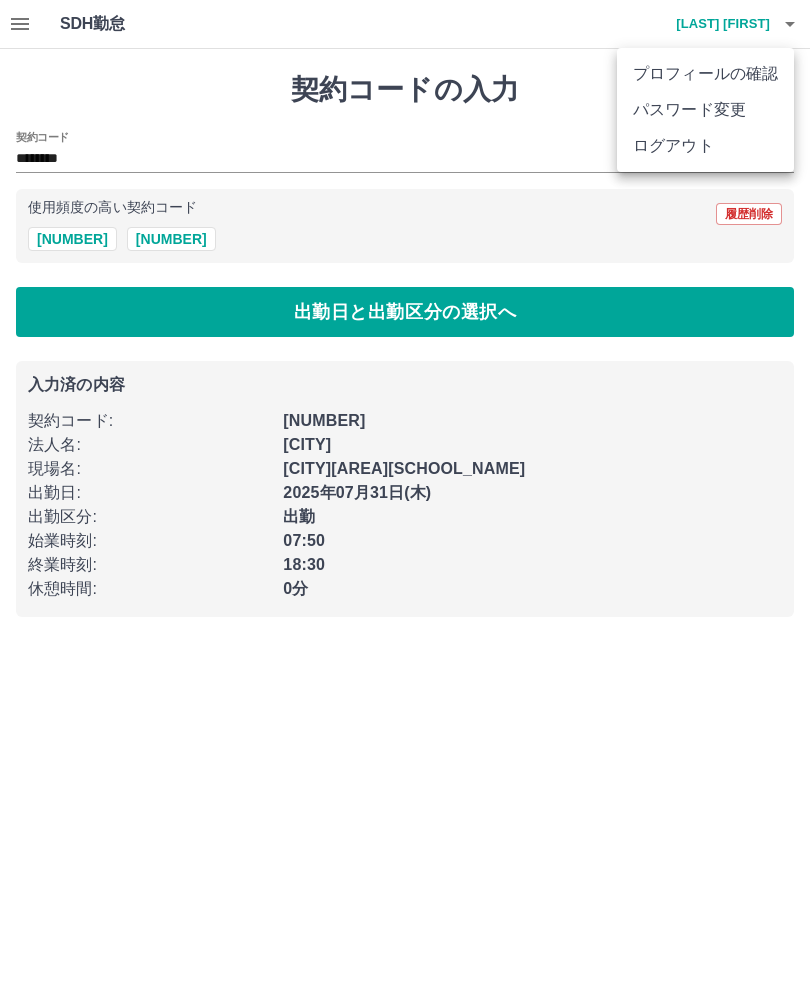 click on "ログアウト" at bounding box center [705, 146] 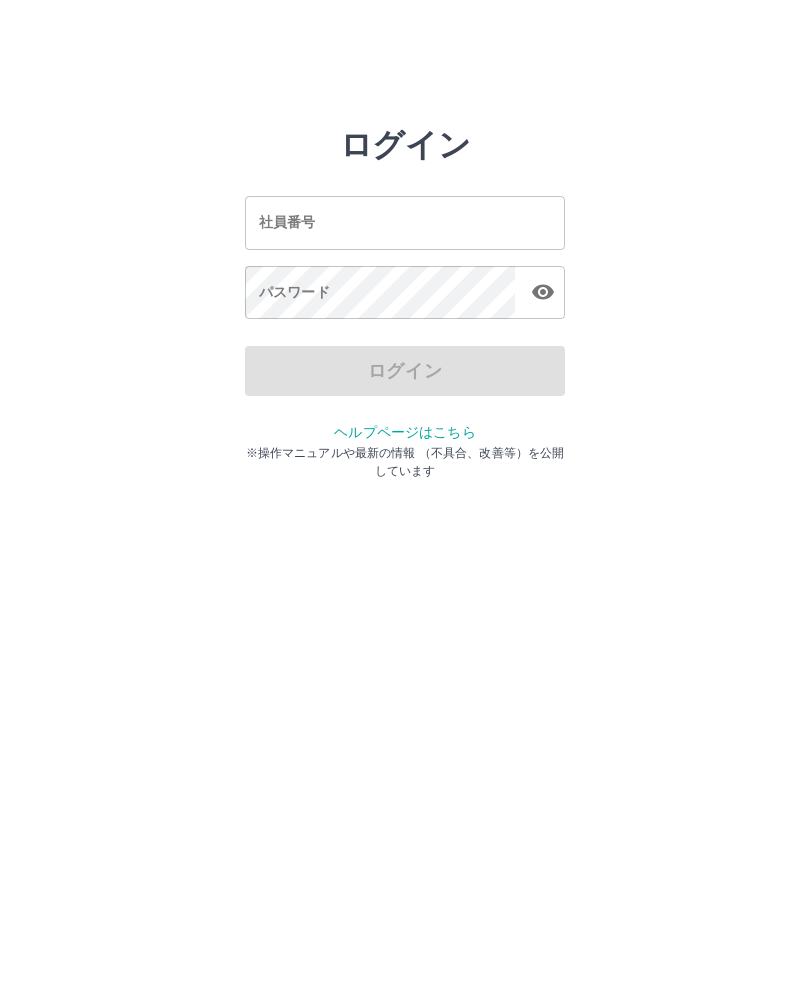 scroll, scrollTop: 0, scrollLeft: 0, axis: both 